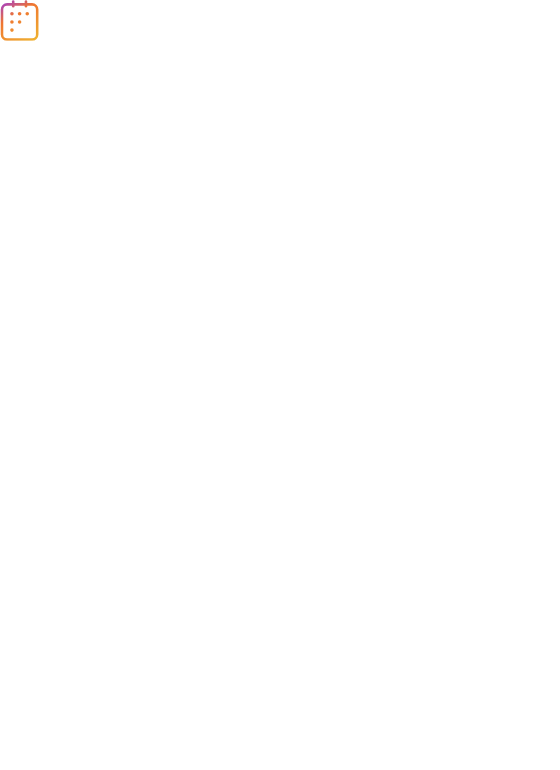 scroll, scrollTop: 0, scrollLeft: 0, axis: both 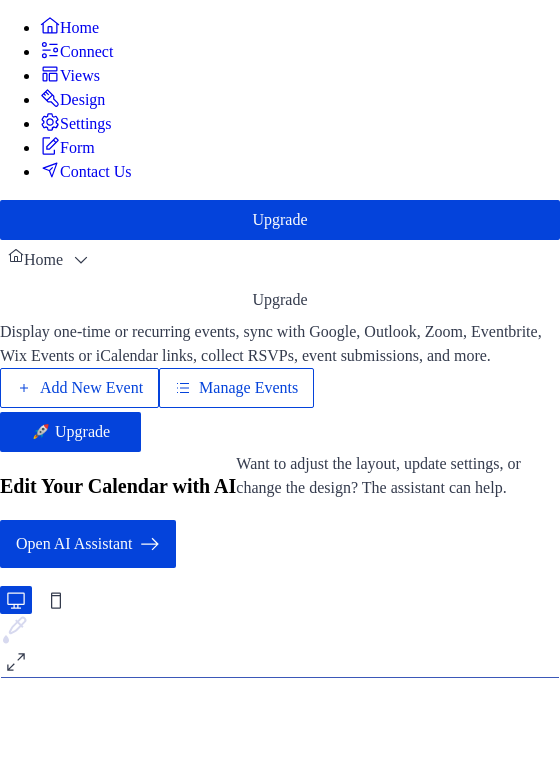 click on "Add New Event" at bounding box center (91, 388) 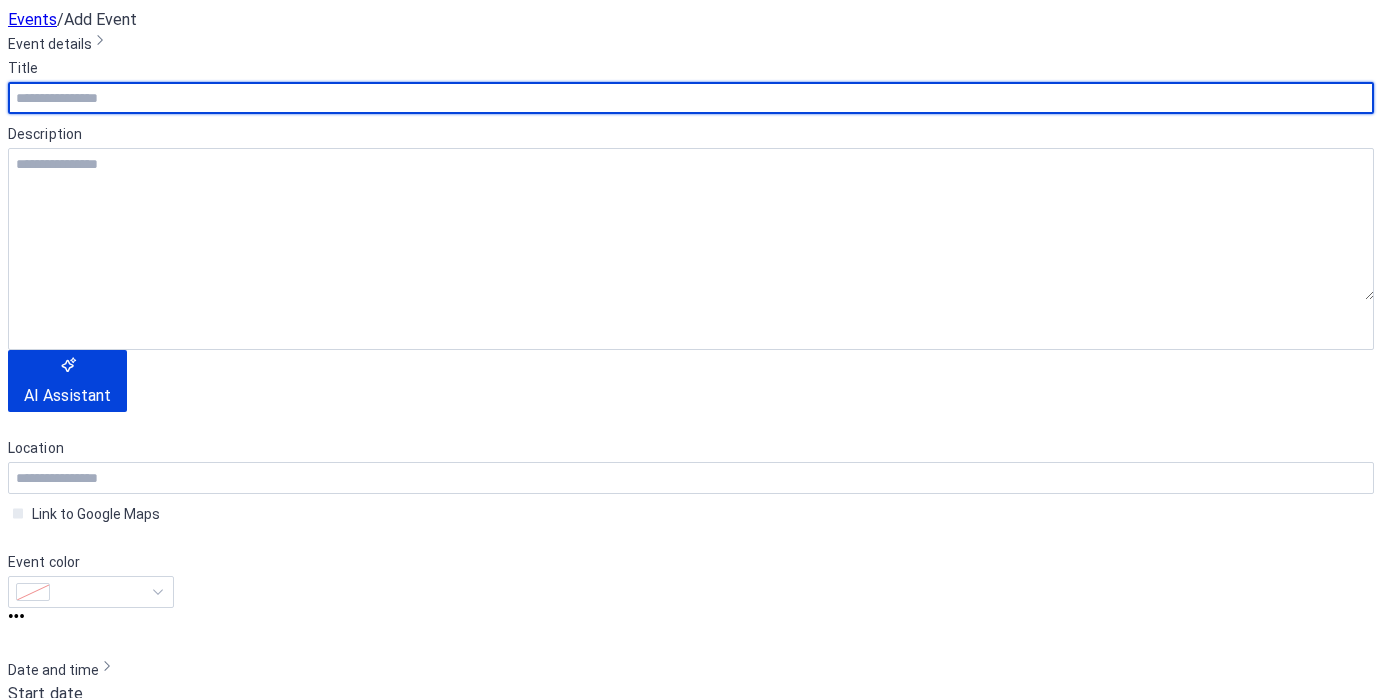 scroll, scrollTop: 0, scrollLeft: 0, axis: both 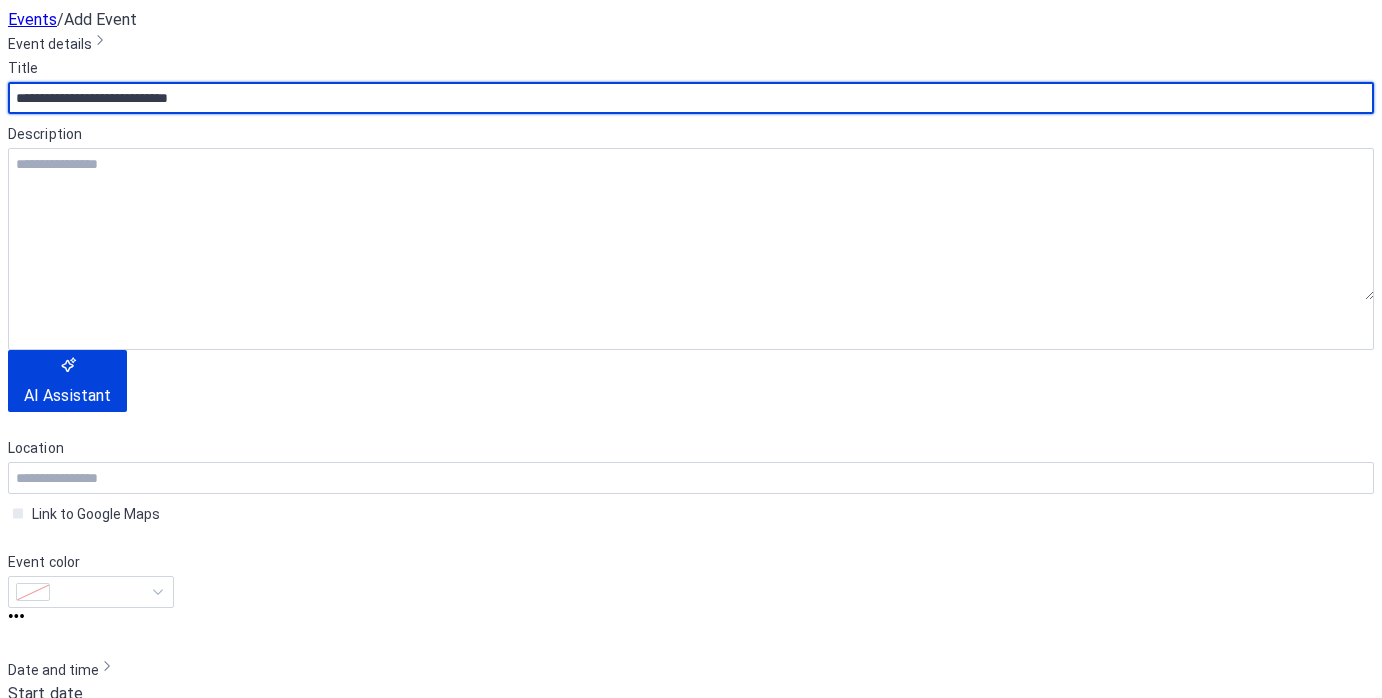 type on "**********" 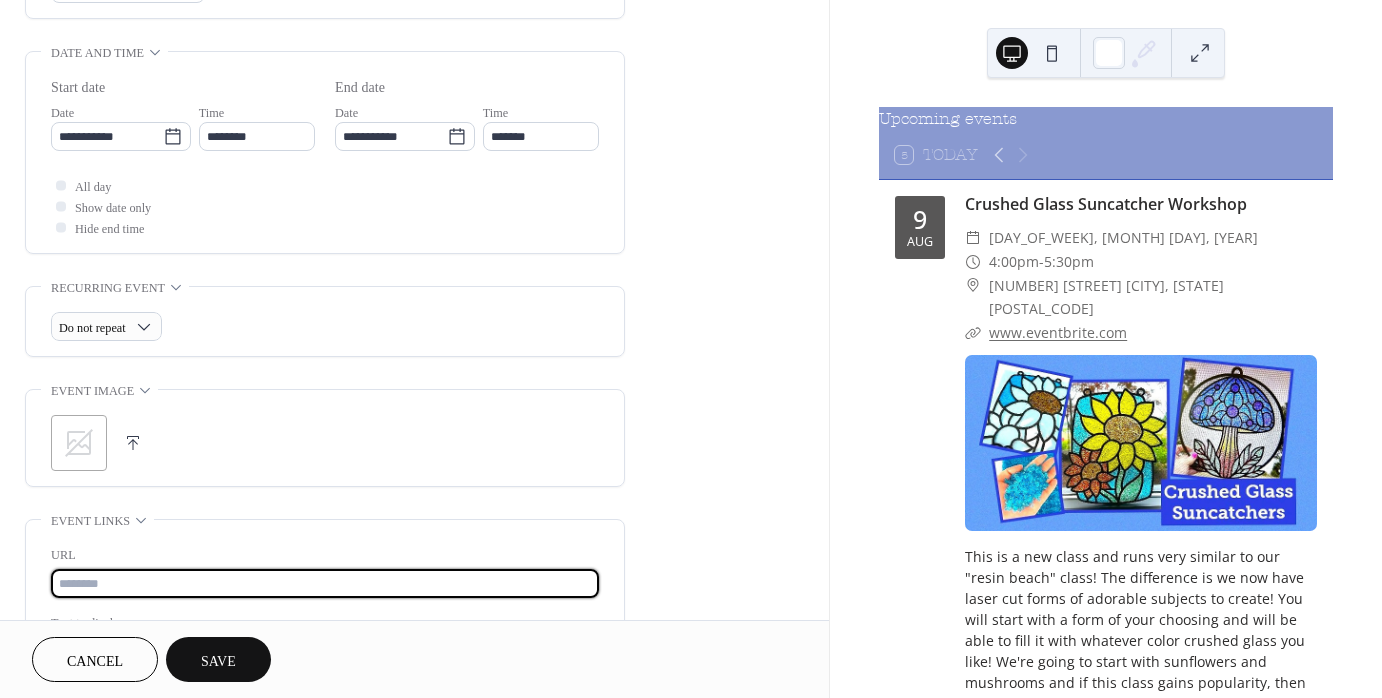 paste on "**********" 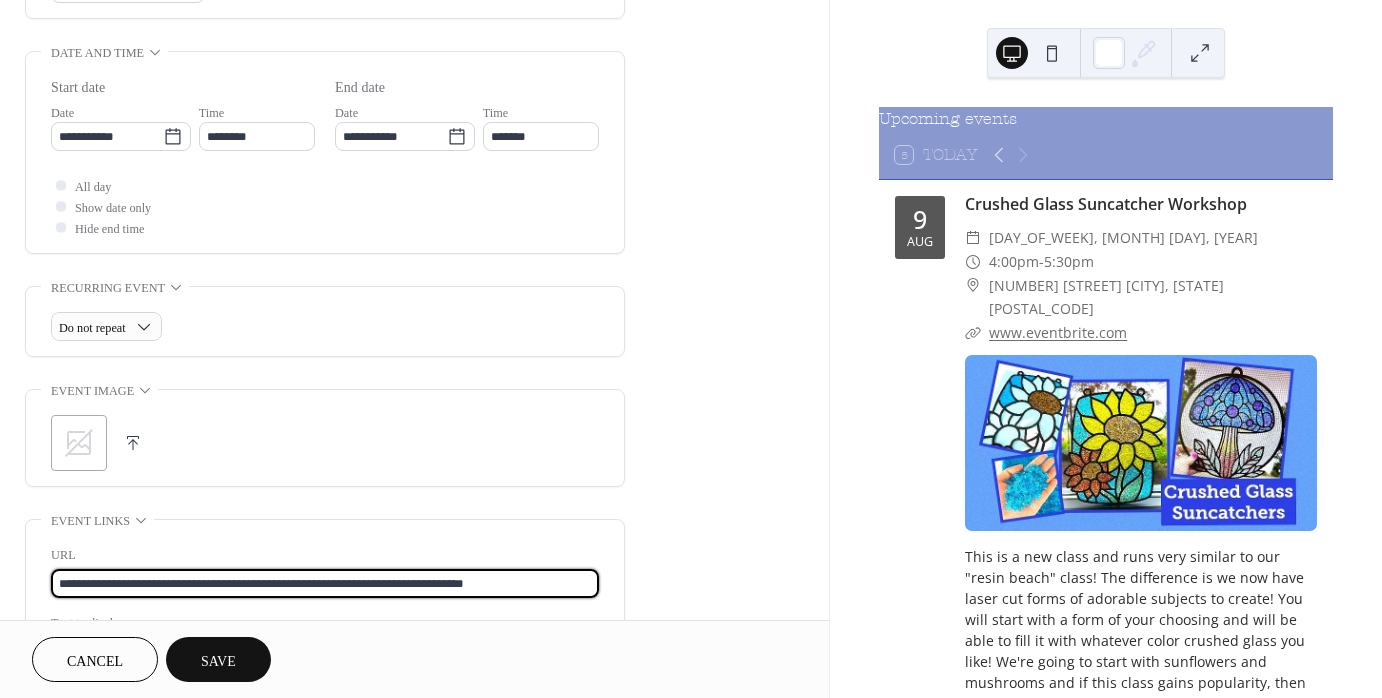 type on "**********" 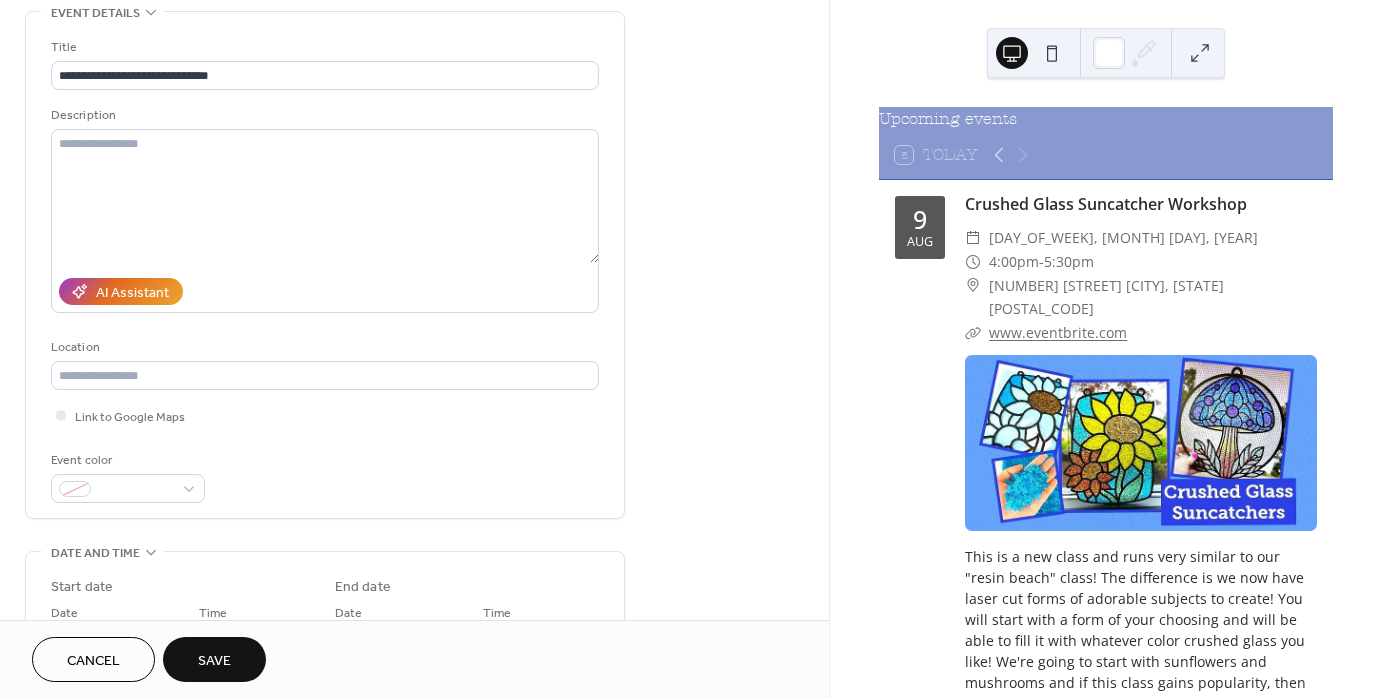 scroll, scrollTop: 0, scrollLeft: 0, axis: both 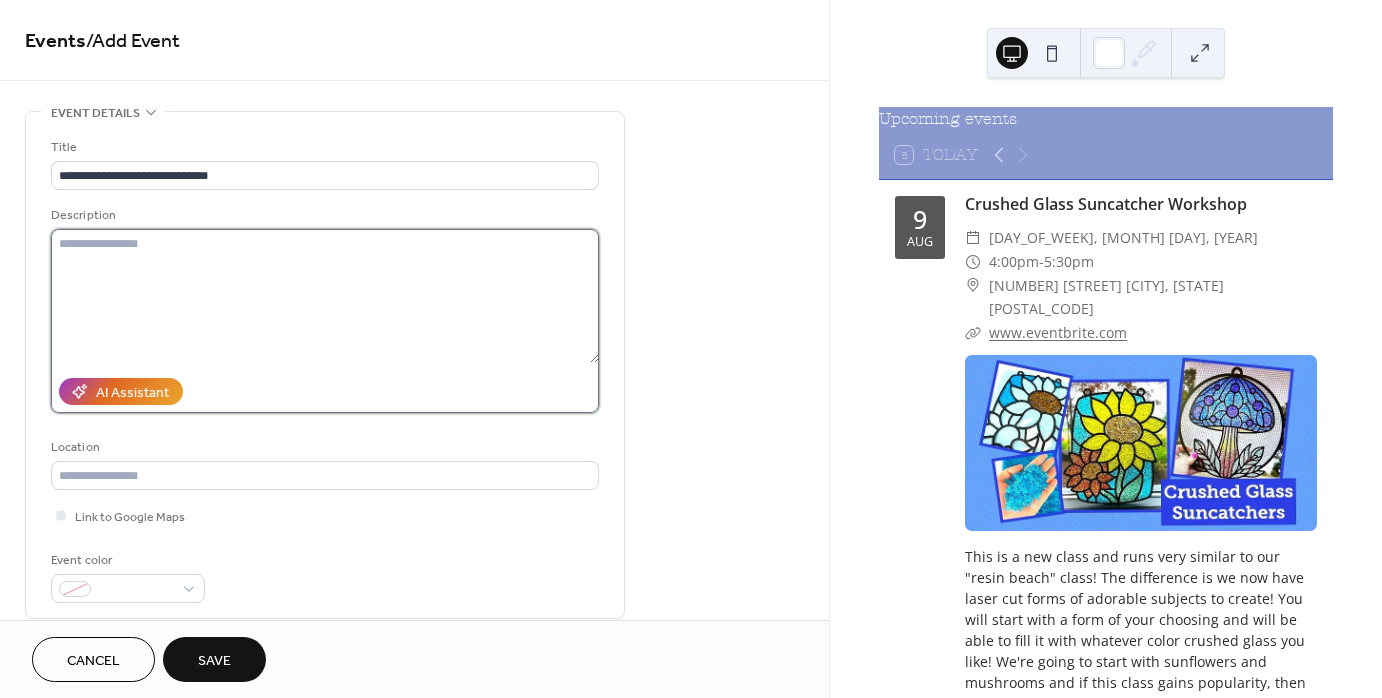 click at bounding box center (325, 296) 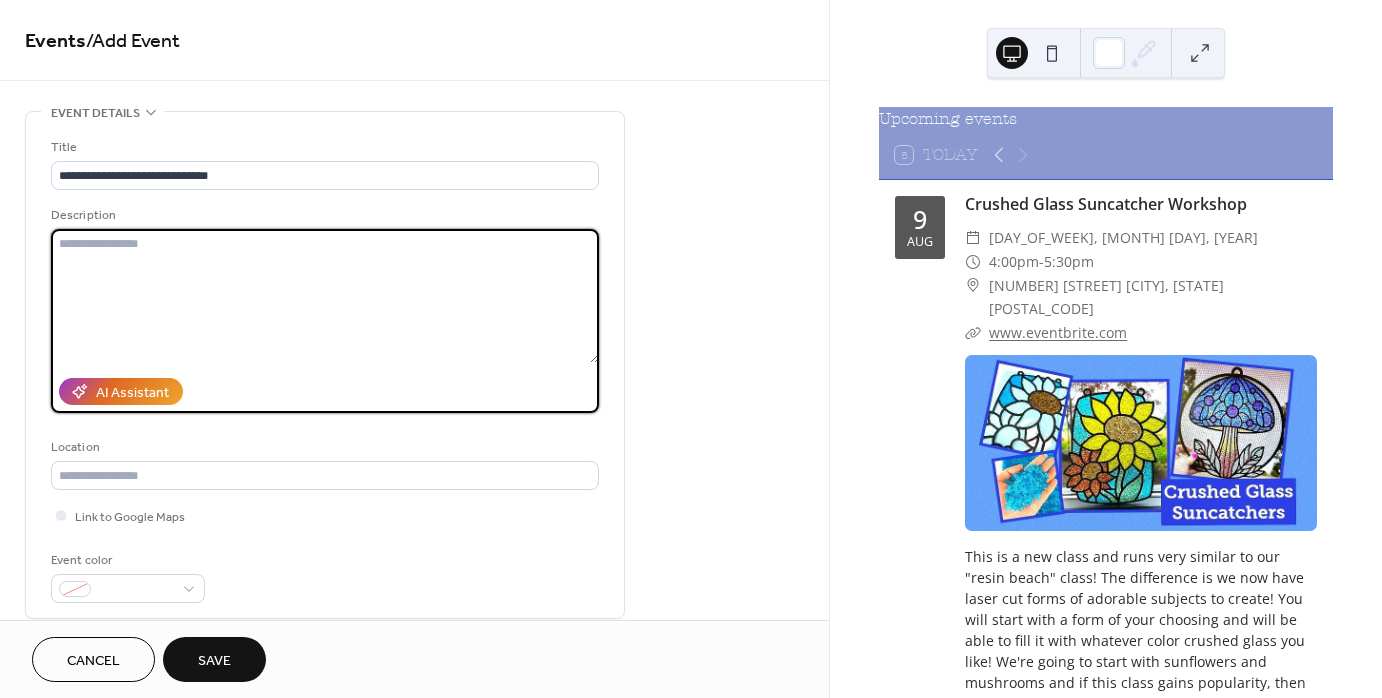 paste on "**********" 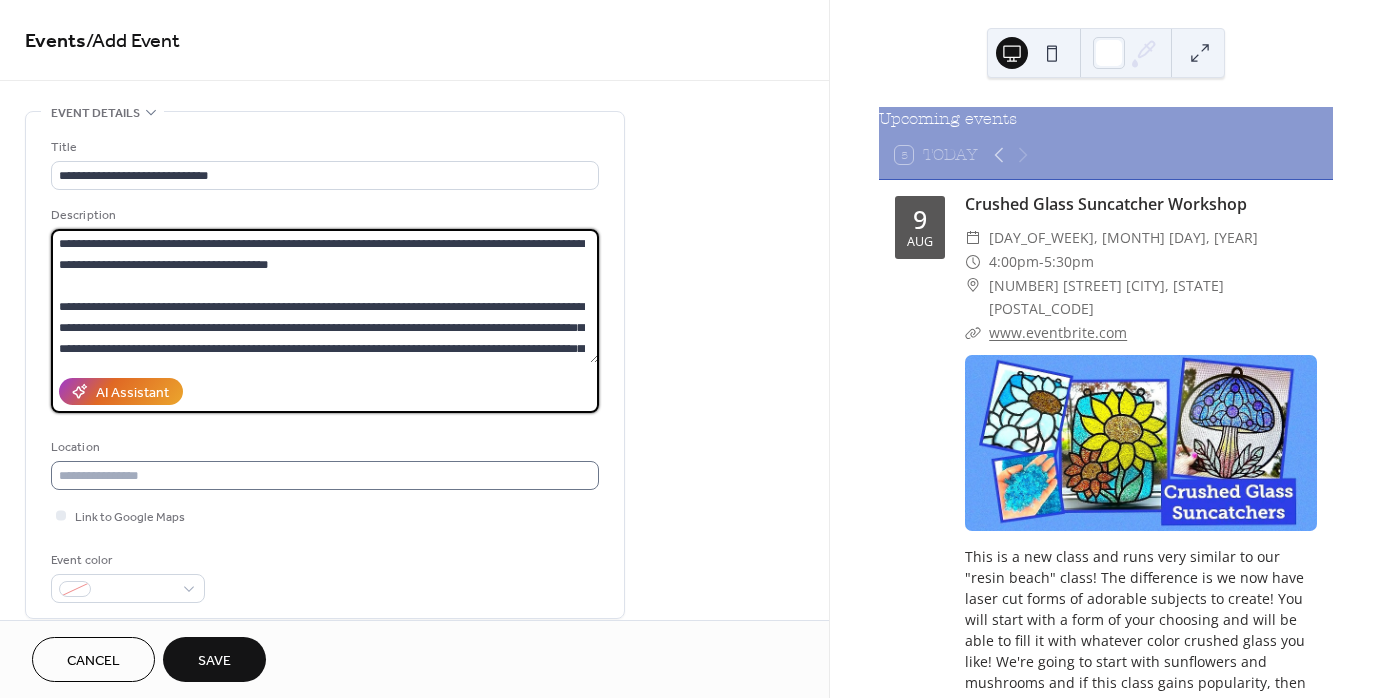 scroll, scrollTop: 208, scrollLeft: 0, axis: vertical 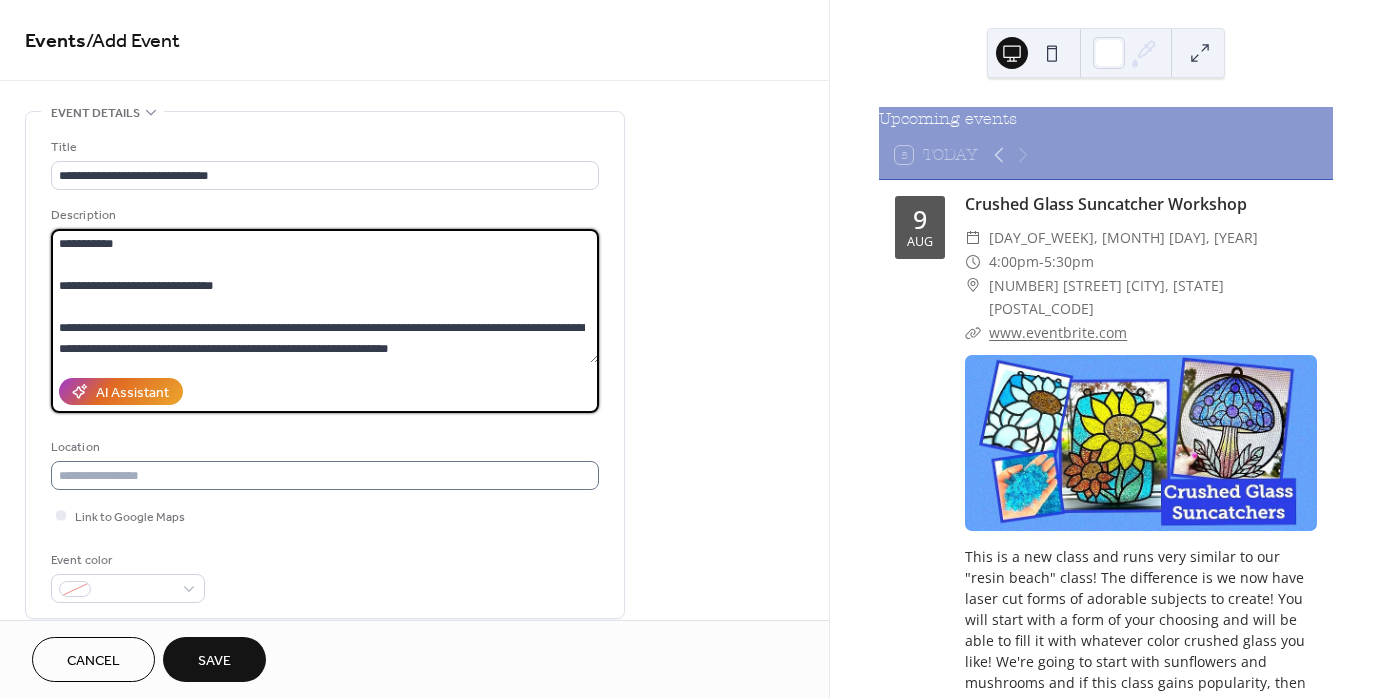 type on "**********" 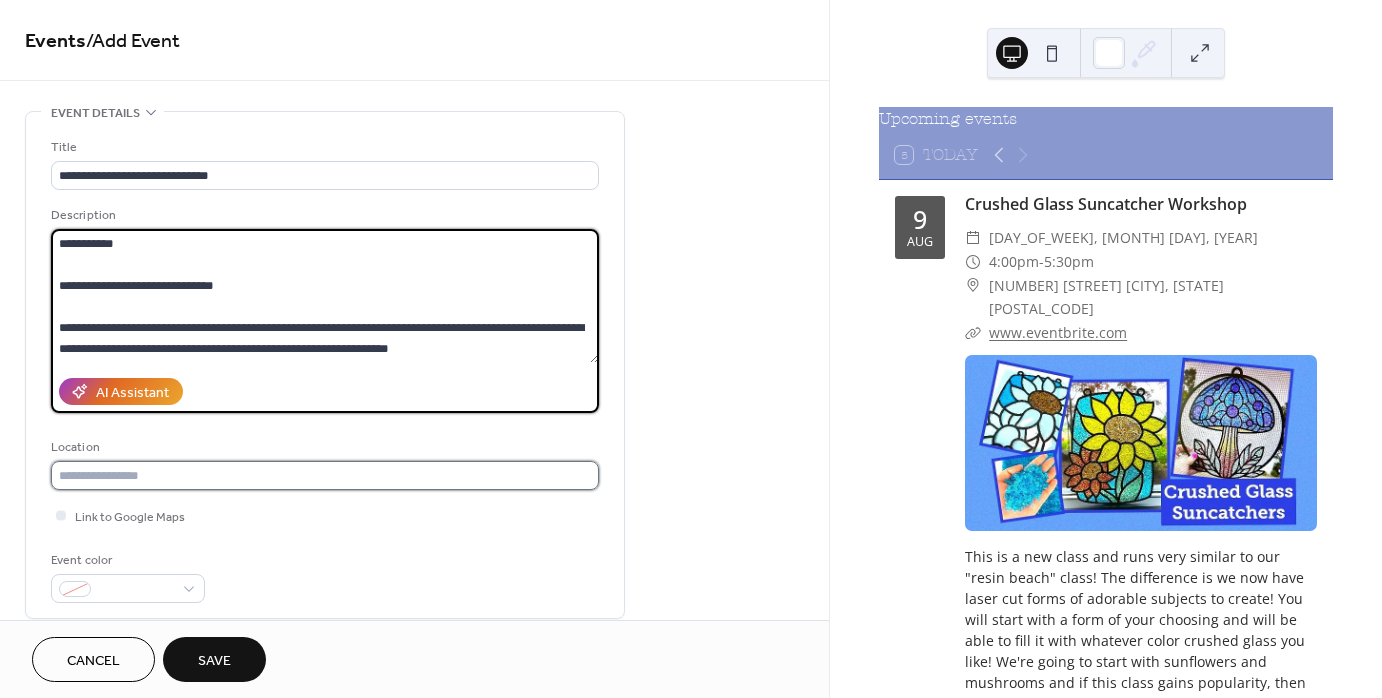 click at bounding box center (325, 475) 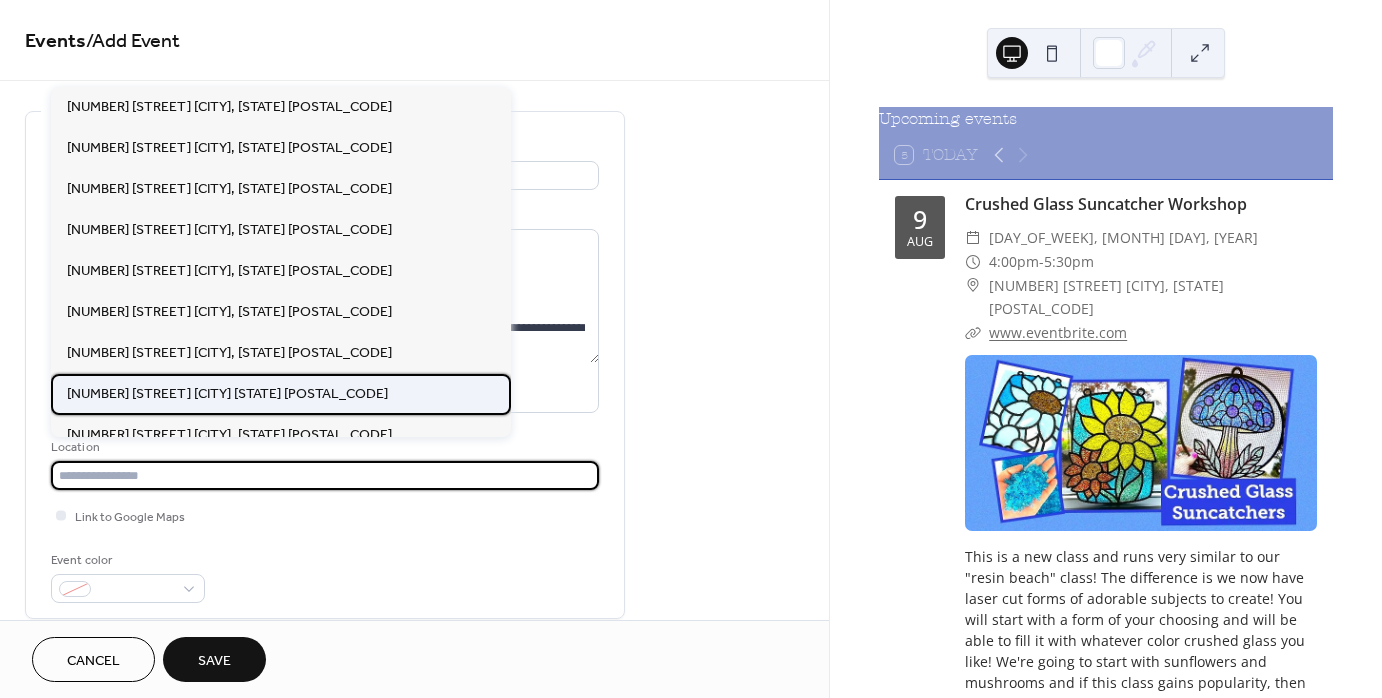 click on "[NUMBER] [STREET] [CITY], [STATE] [POSTAL_CODE]" at bounding box center (227, 393) 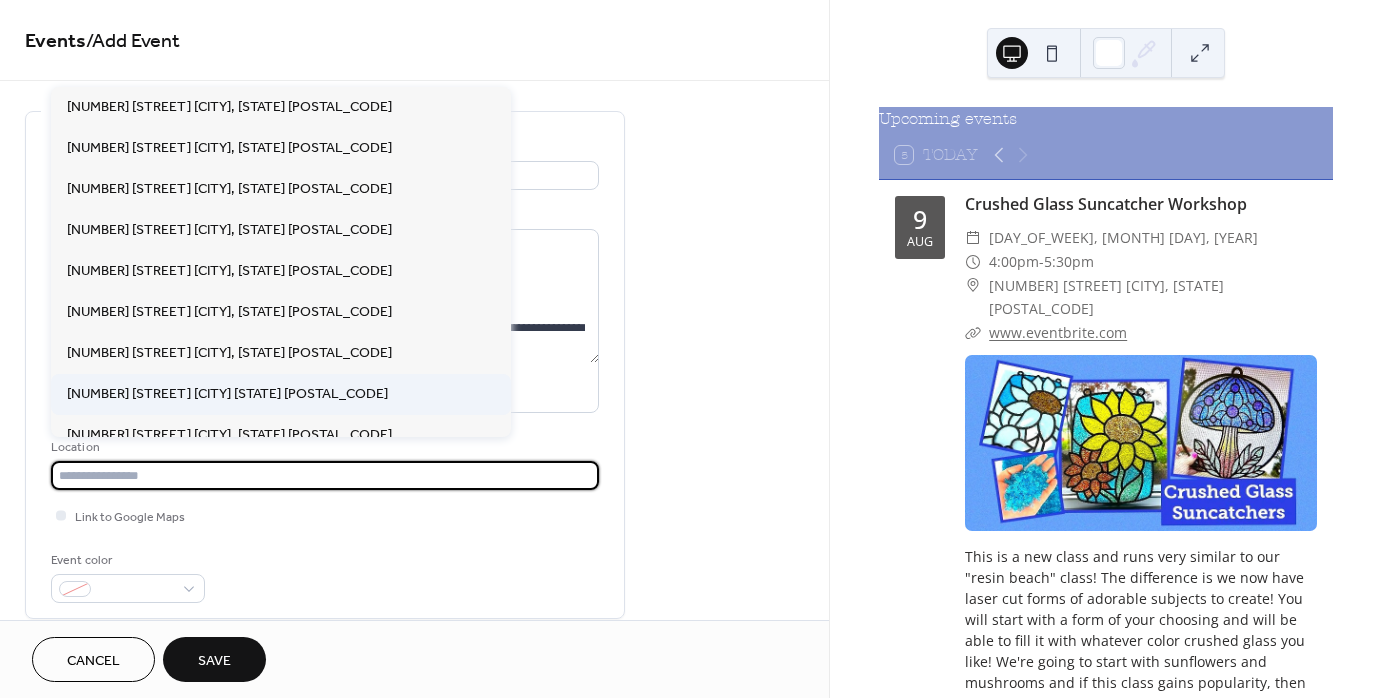 type on "**********" 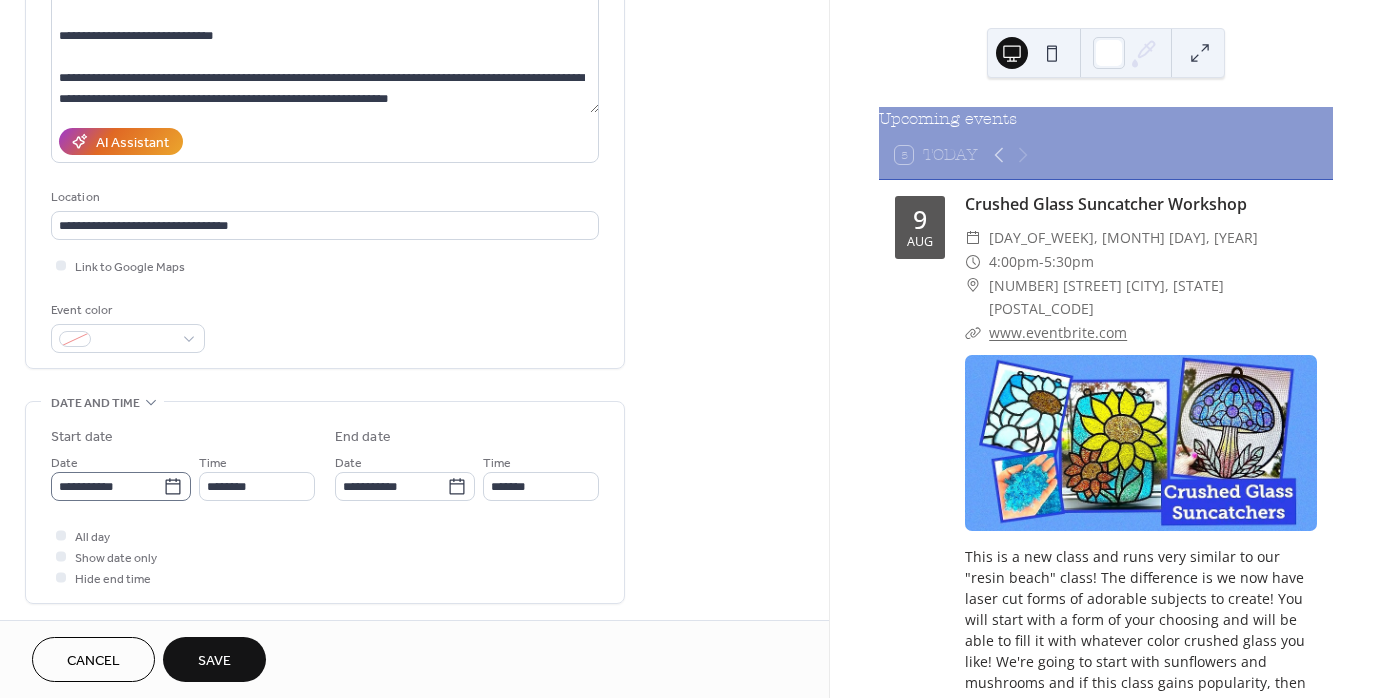 scroll, scrollTop: 300, scrollLeft: 0, axis: vertical 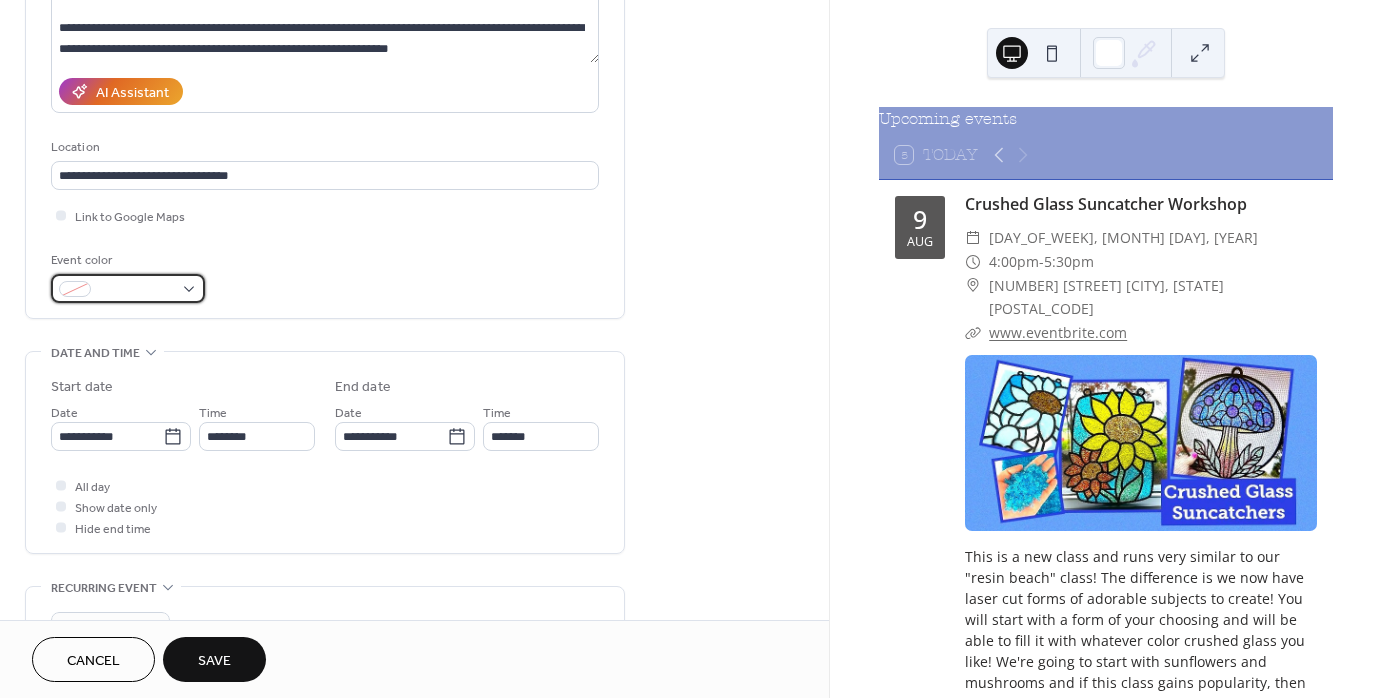 click at bounding box center [128, 288] 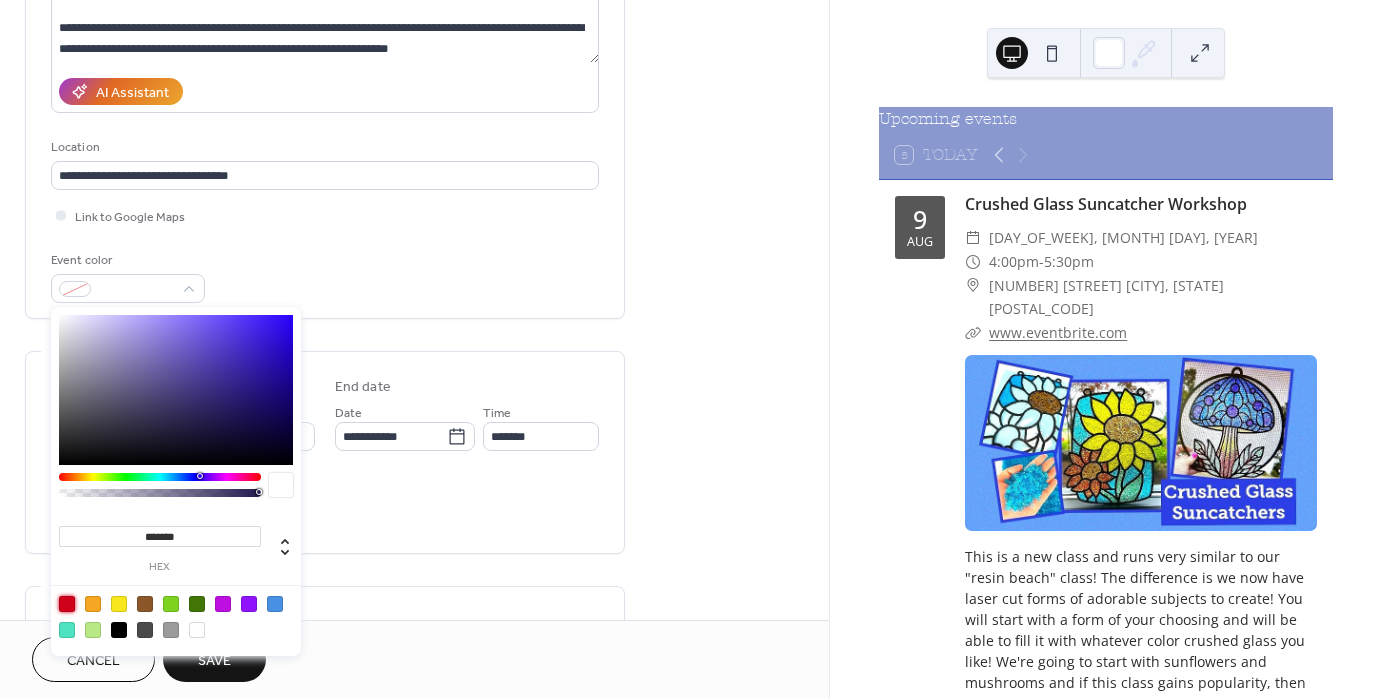 click at bounding box center (67, 604) 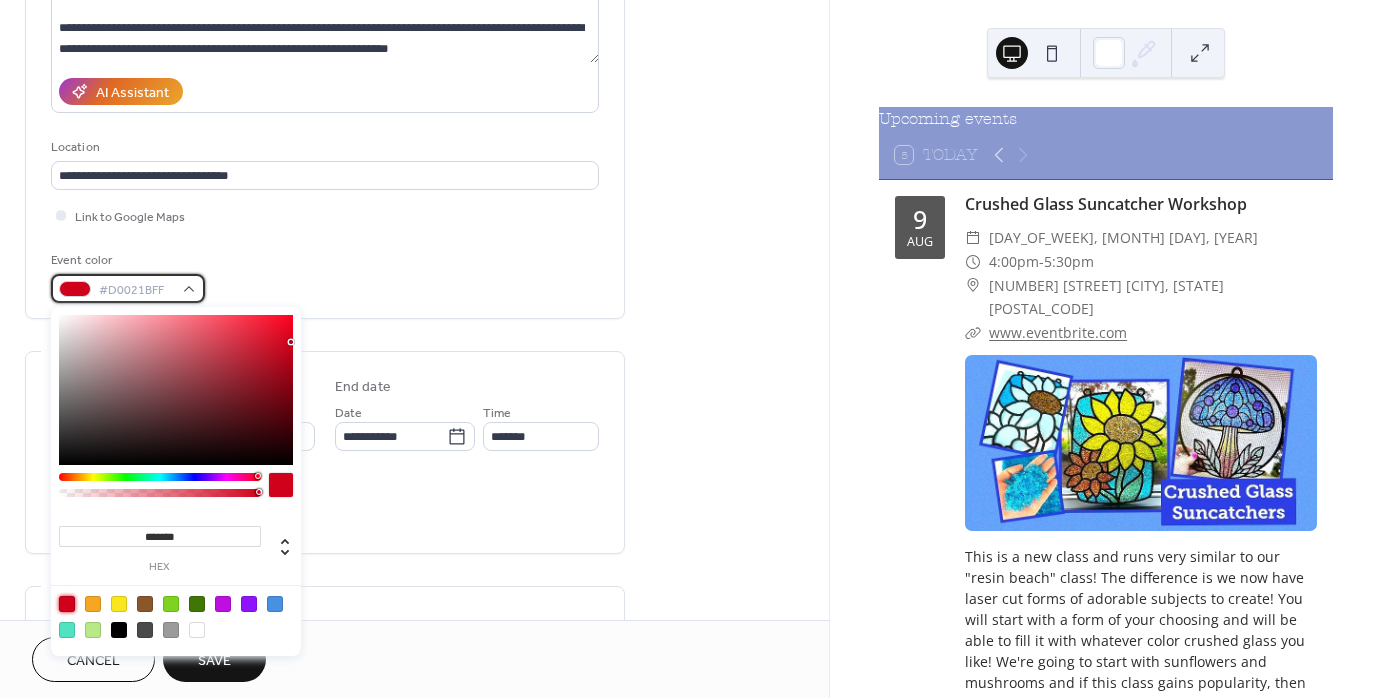 click on "#D0021BFF" at bounding box center [128, 288] 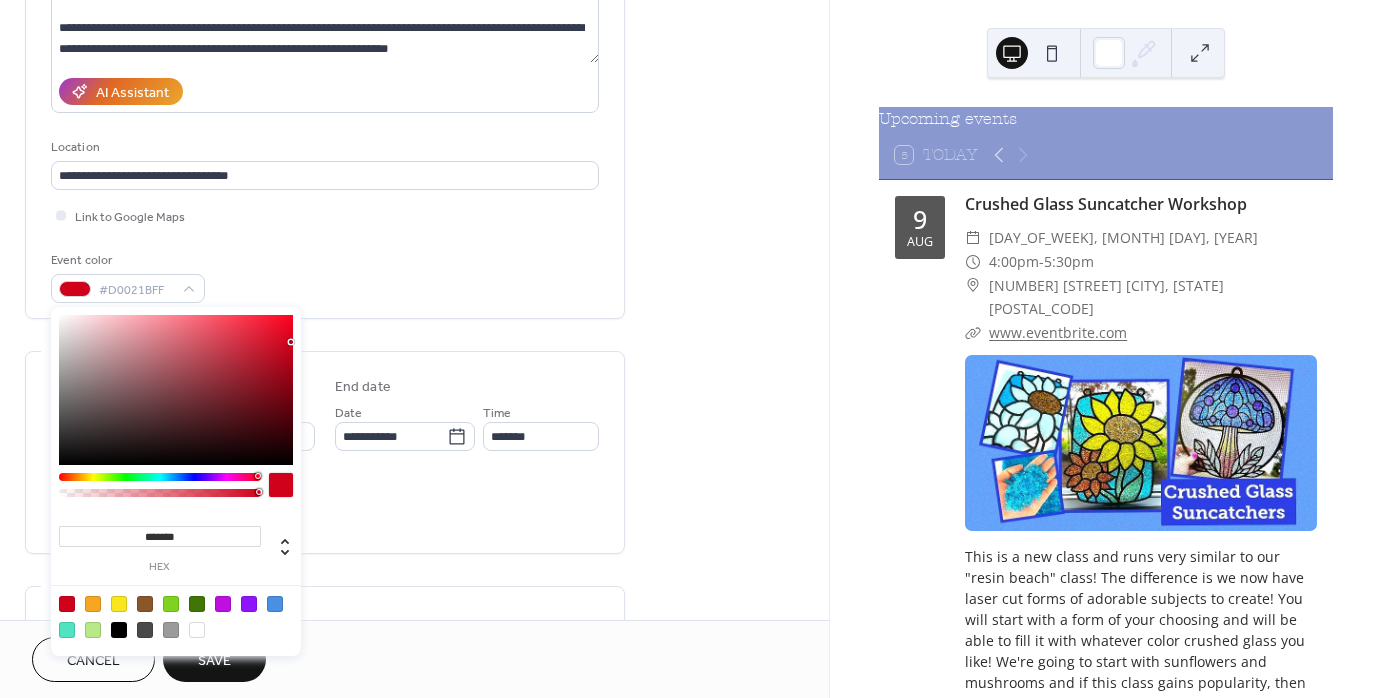 click on "Event color #D0021BFF" at bounding box center [325, 276] 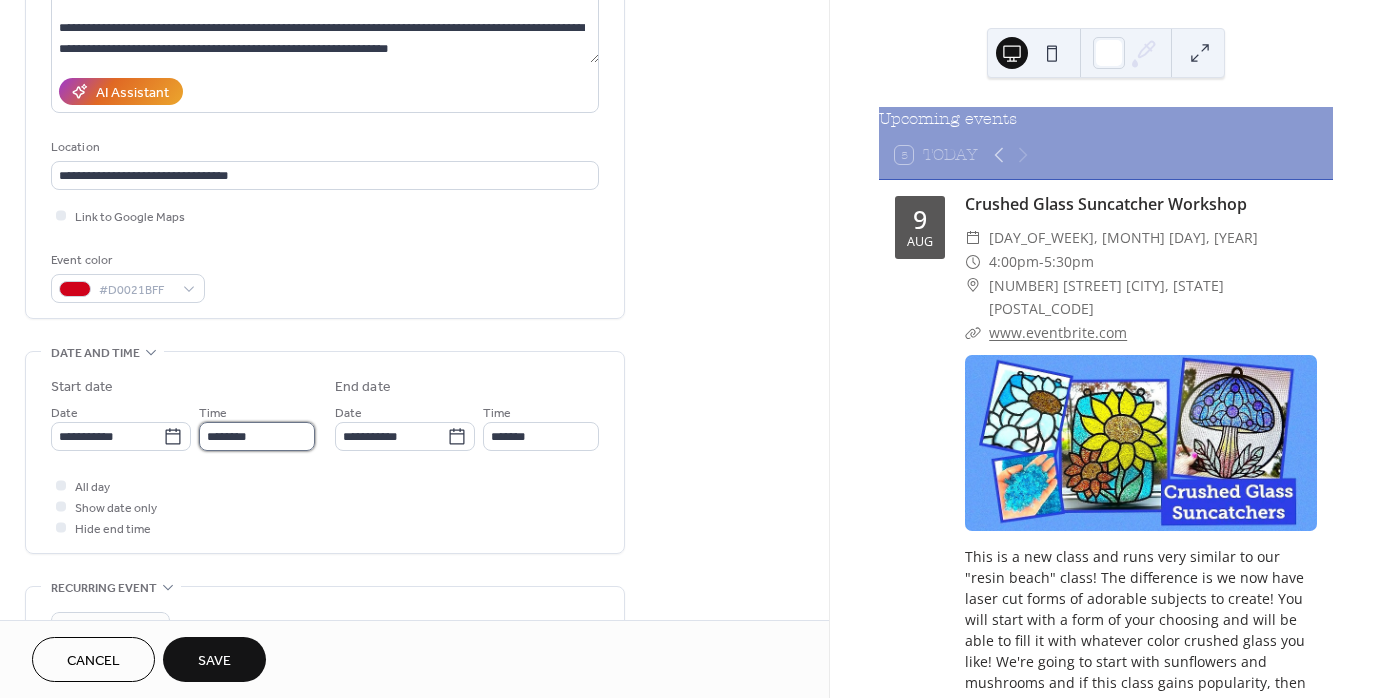 click on "********" at bounding box center (257, 436) 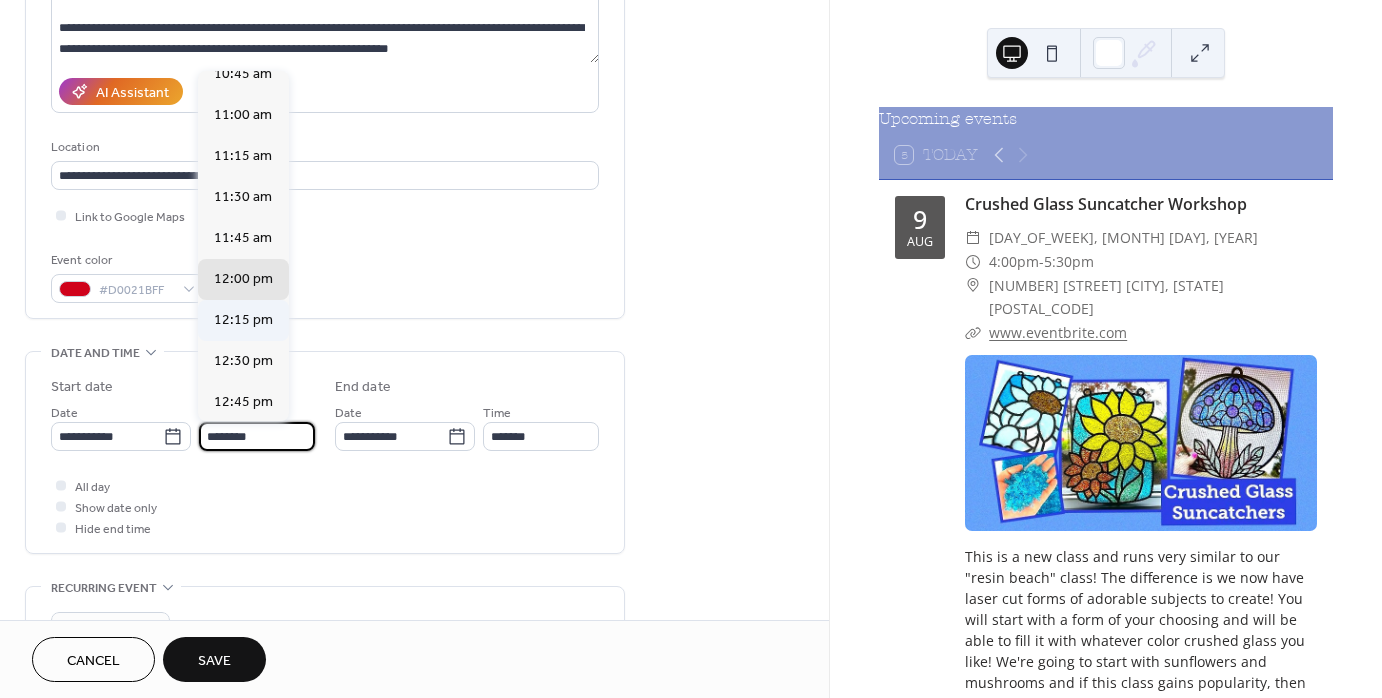 scroll, scrollTop: 1768, scrollLeft: 0, axis: vertical 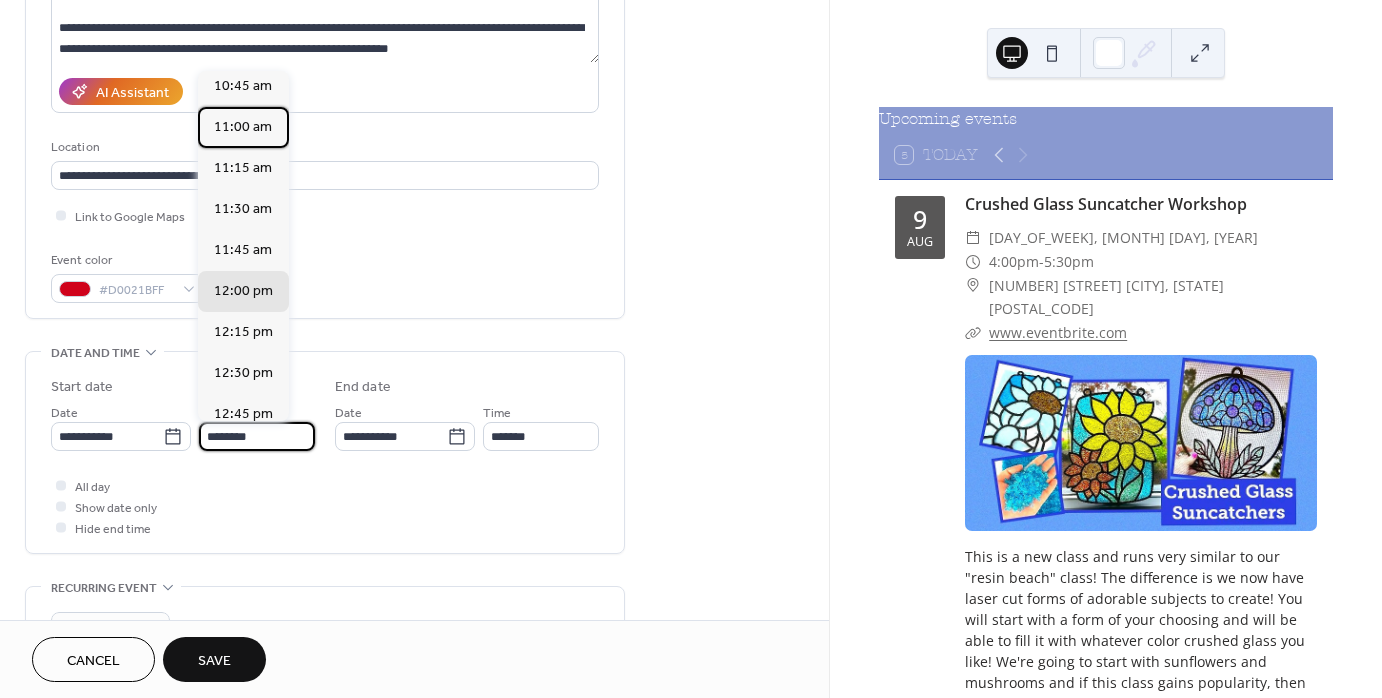 click on "11:00 am" at bounding box center [243, 127] 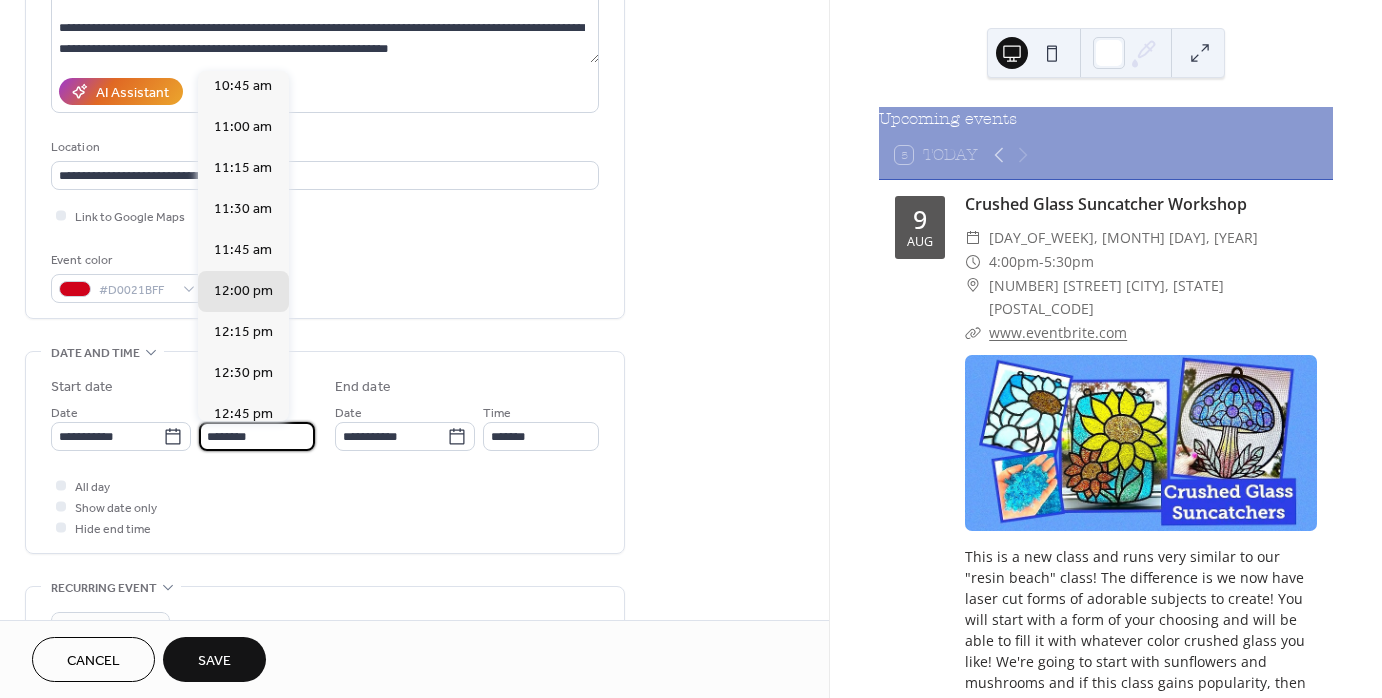 type on "********" 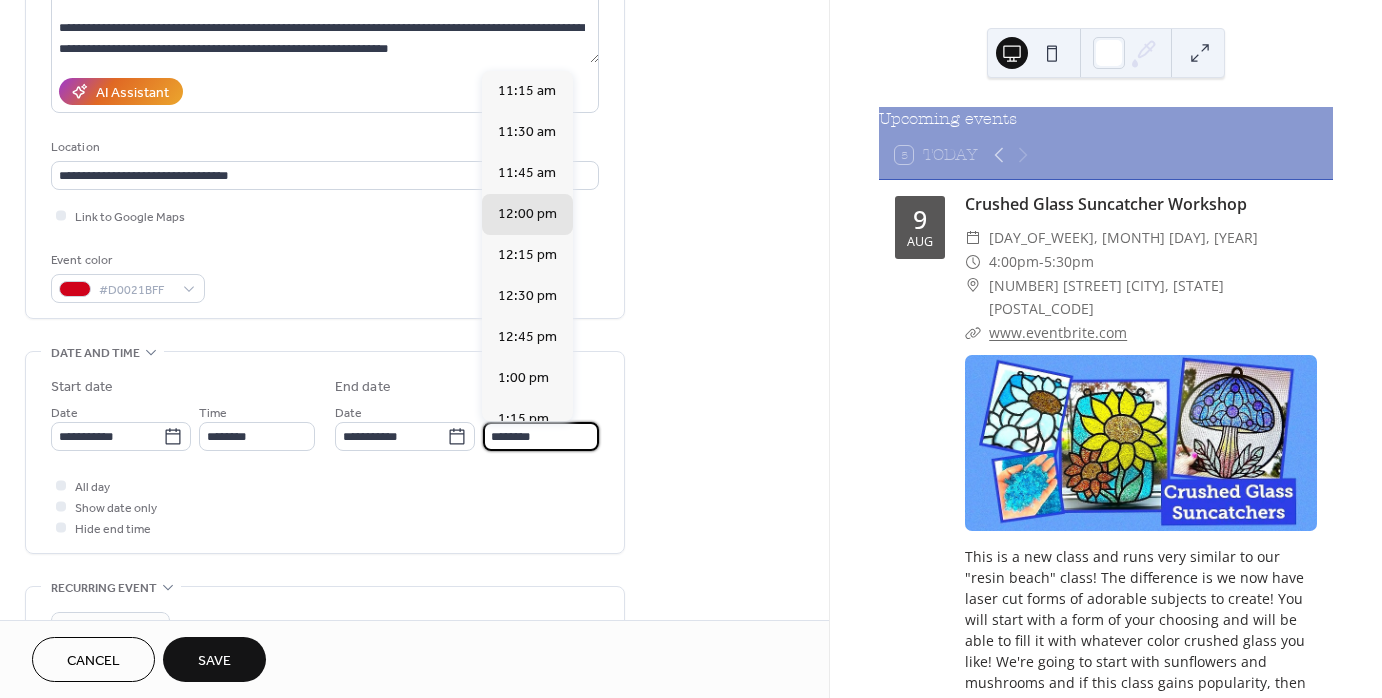 click on "********" at bounding box center (541, 436) 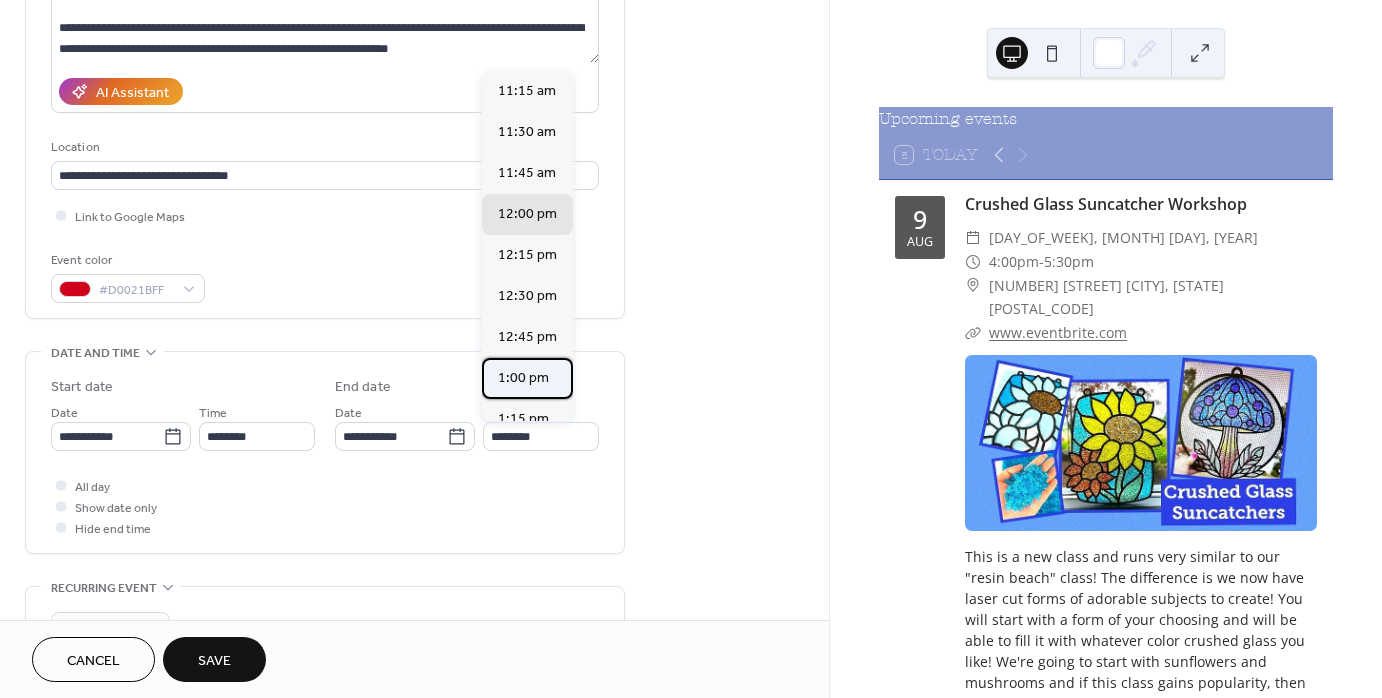 click on "1:00 pm" at bounding box center (527, 378) 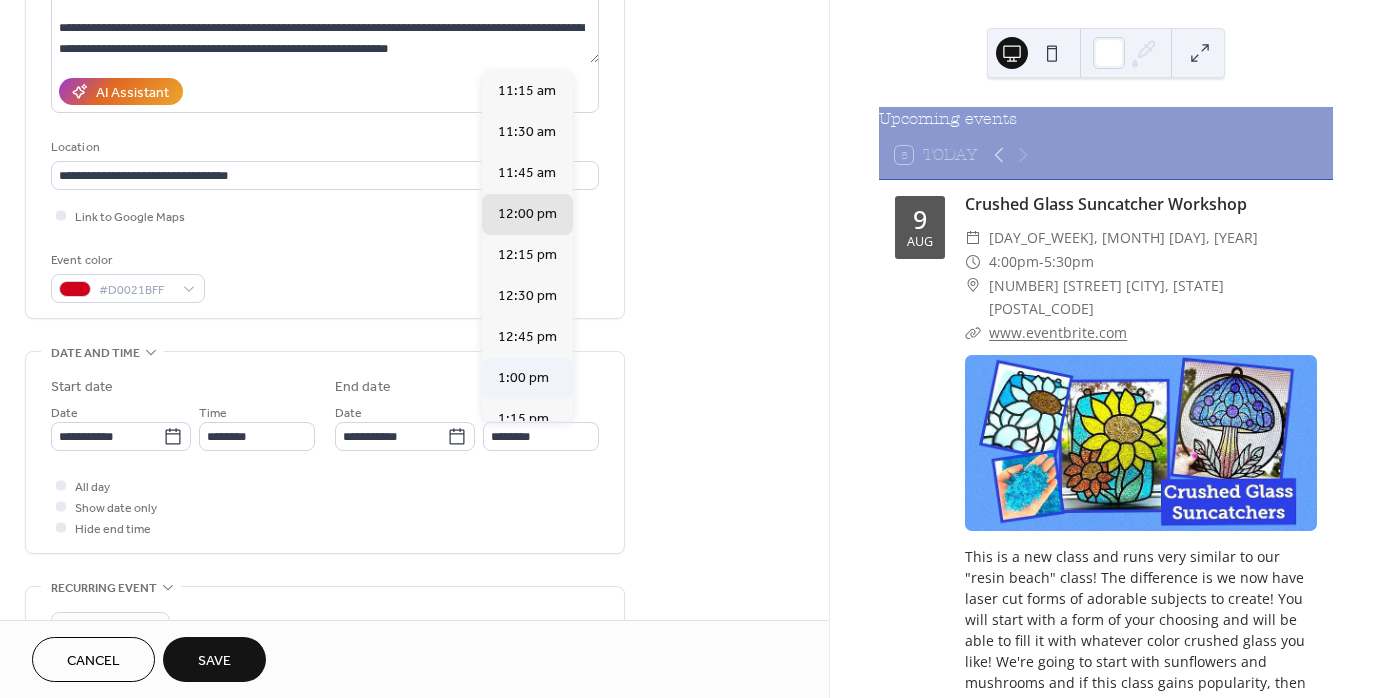 type on "*******" 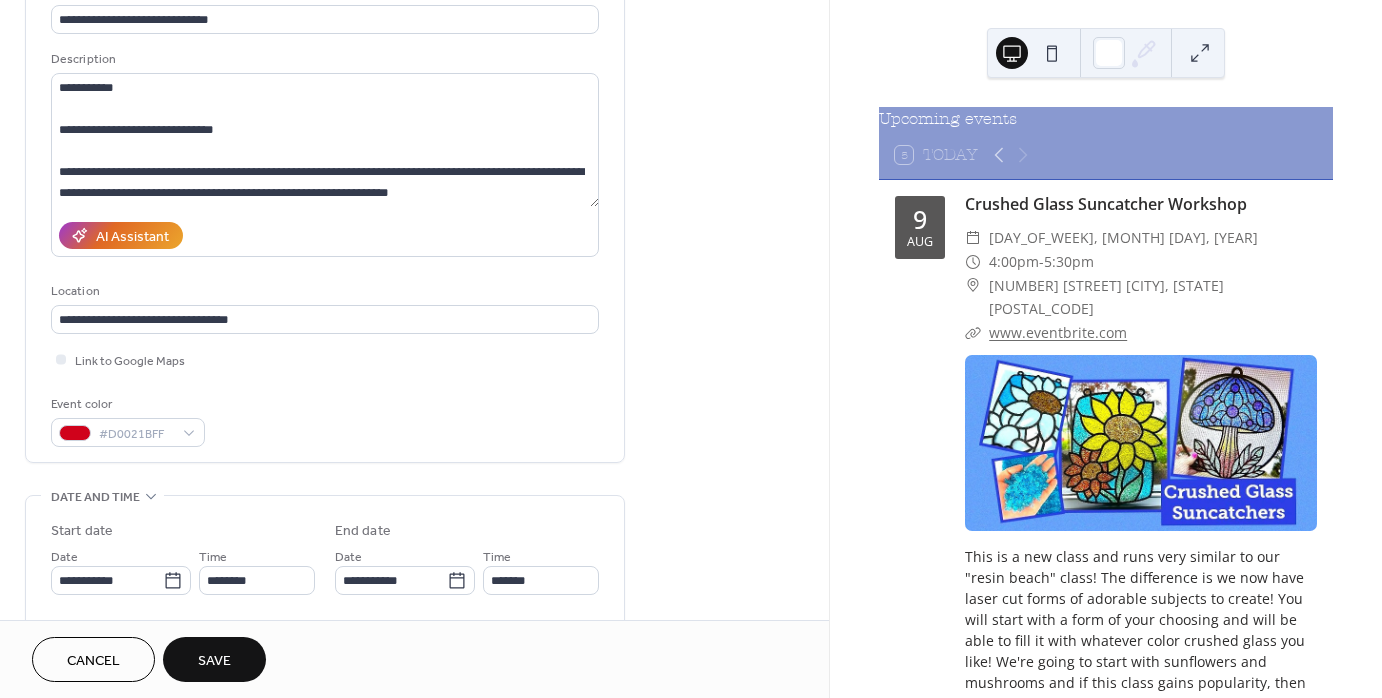 scroll, scrollTop: 63, scrollLeft: 0, axis: vertical 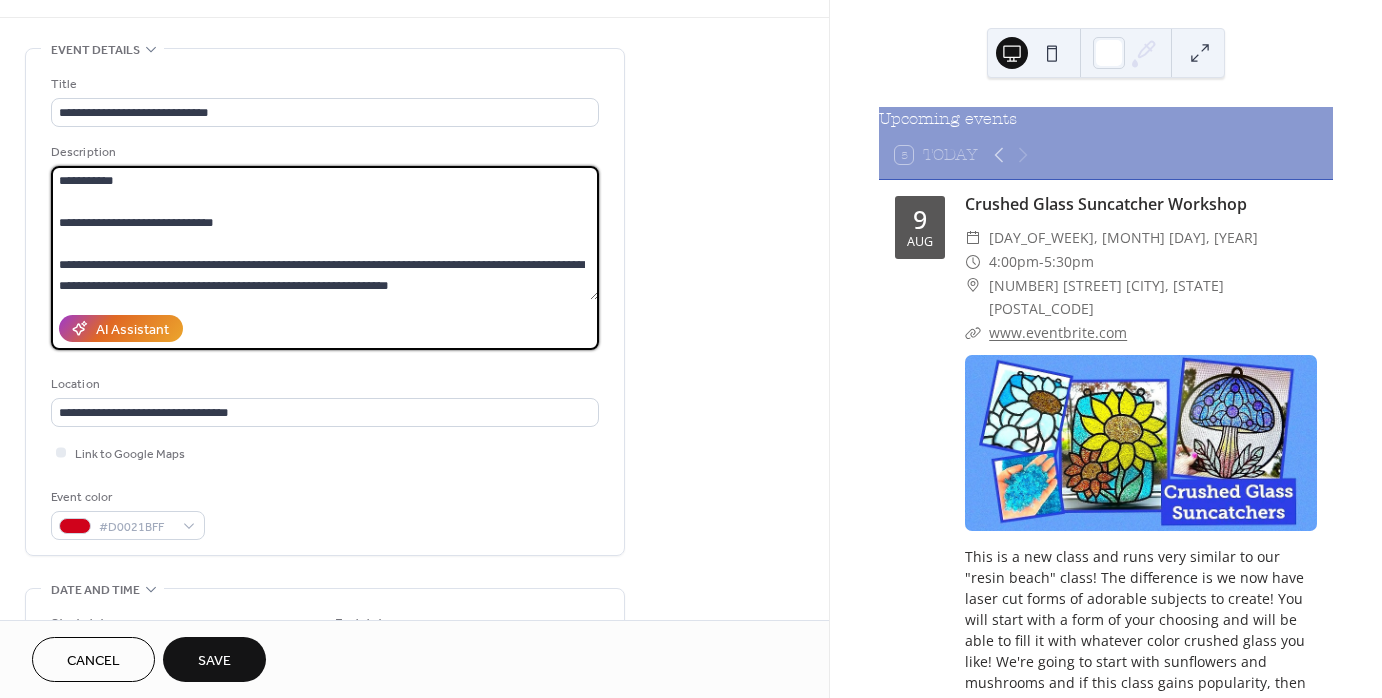 drag, startPoint x: 230, startPoint y: 283, endPoint x: 298, endPoint y: 309, distance: 72.8011 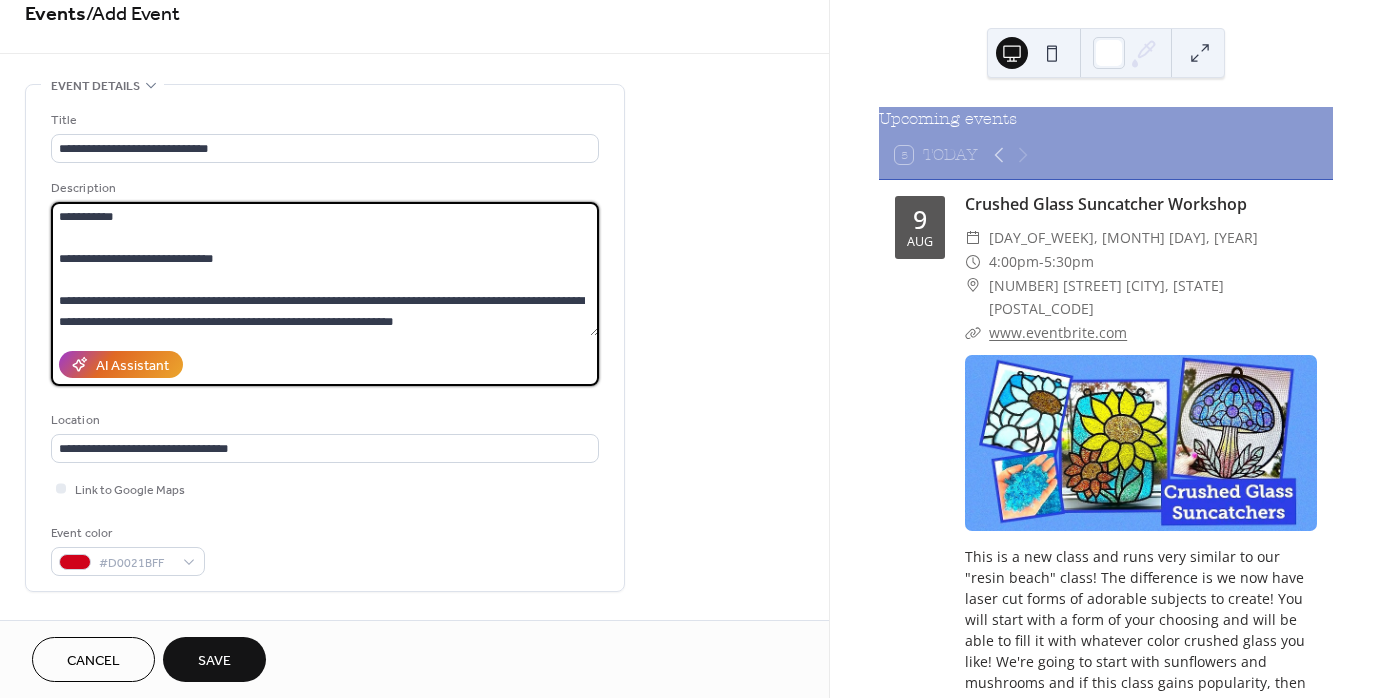 scroll, scrollTop: 0, scrollLeft: 0, axis: both 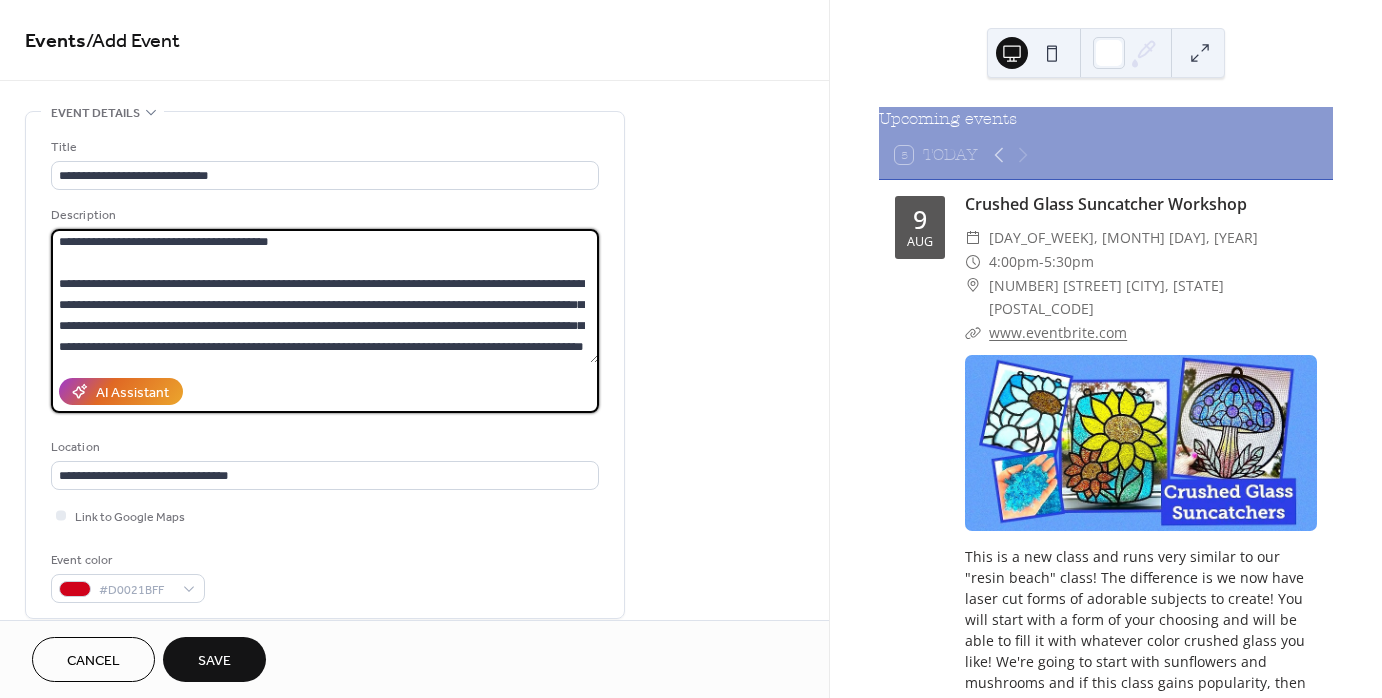 type on "**********" 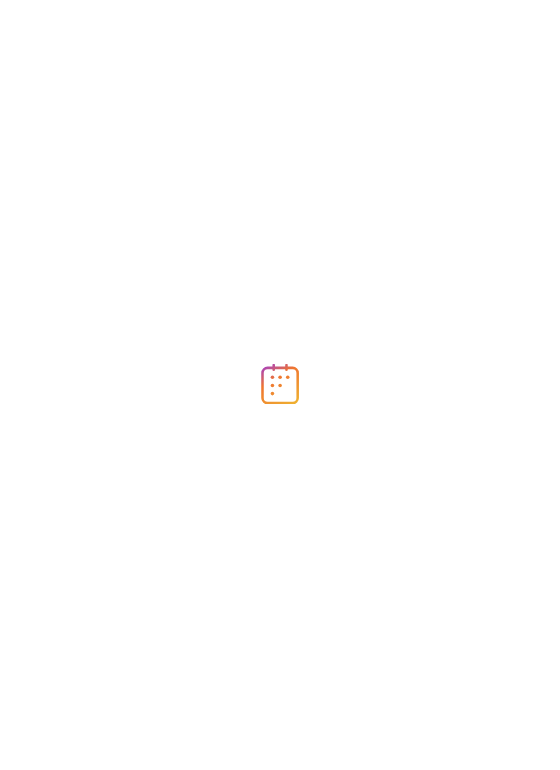 scroll, scrollTop: 0, scrollLeft: 0, axis: both 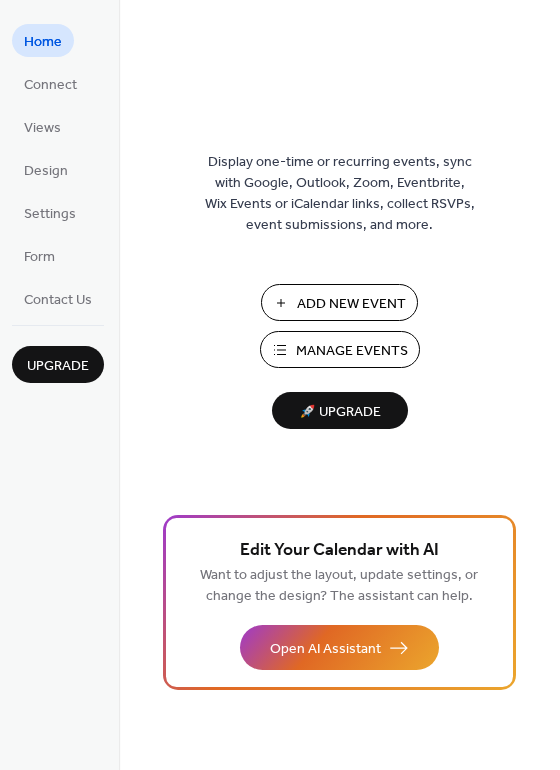 click on "Add New Event" at bounding box center (351, 304) 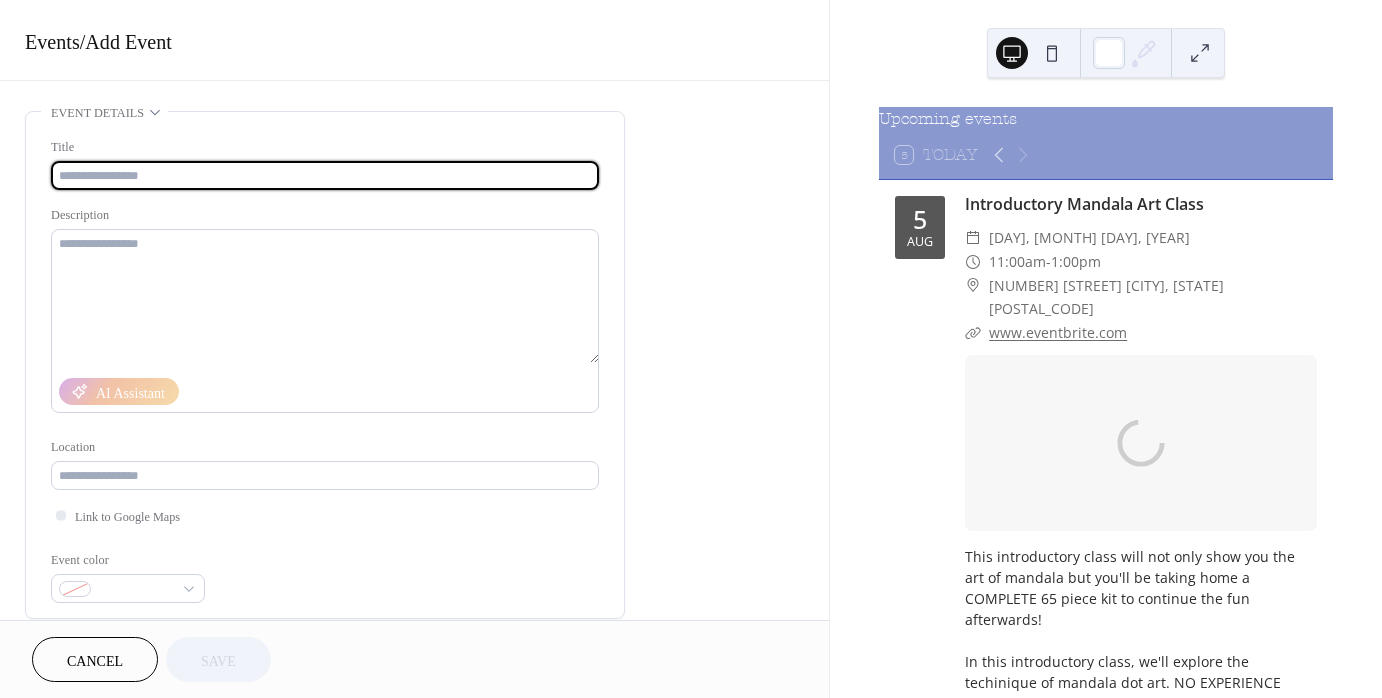 scroll, scrollTop: 0, scrollLeft: 0, axis: both 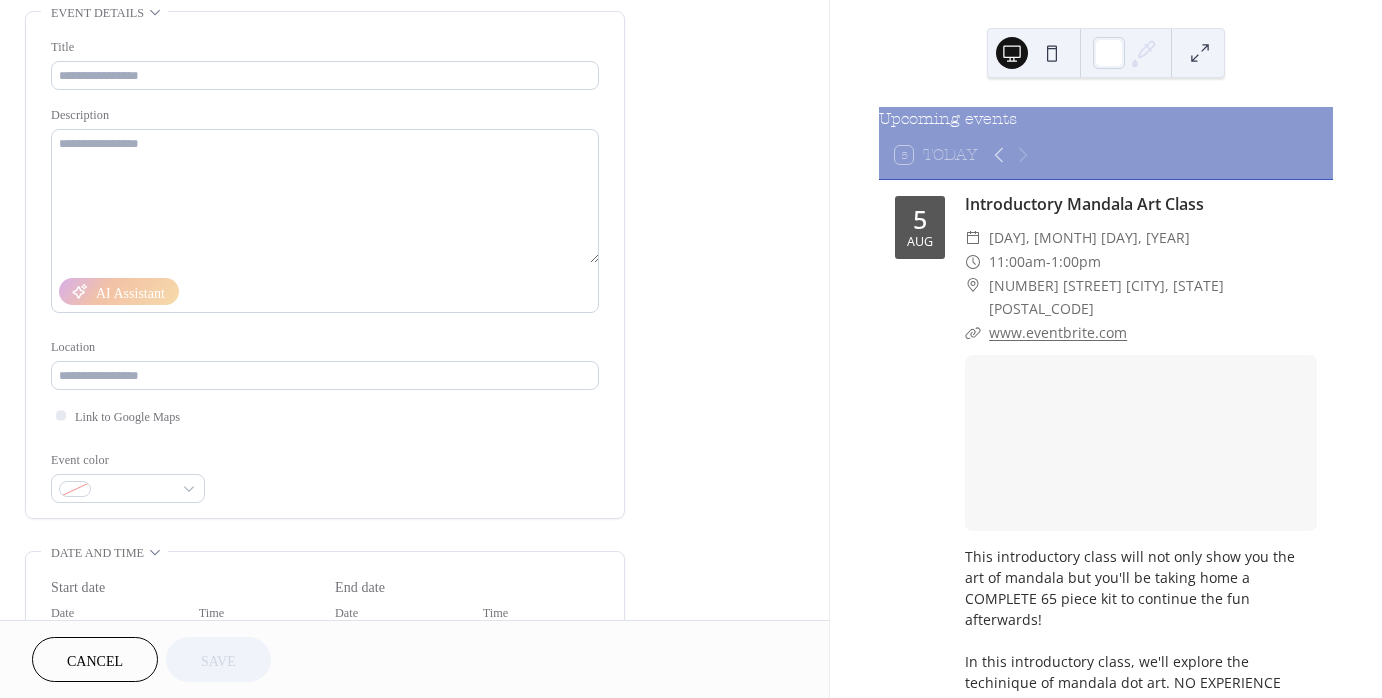 click on "Cancel" at bounding box center [95, 659] 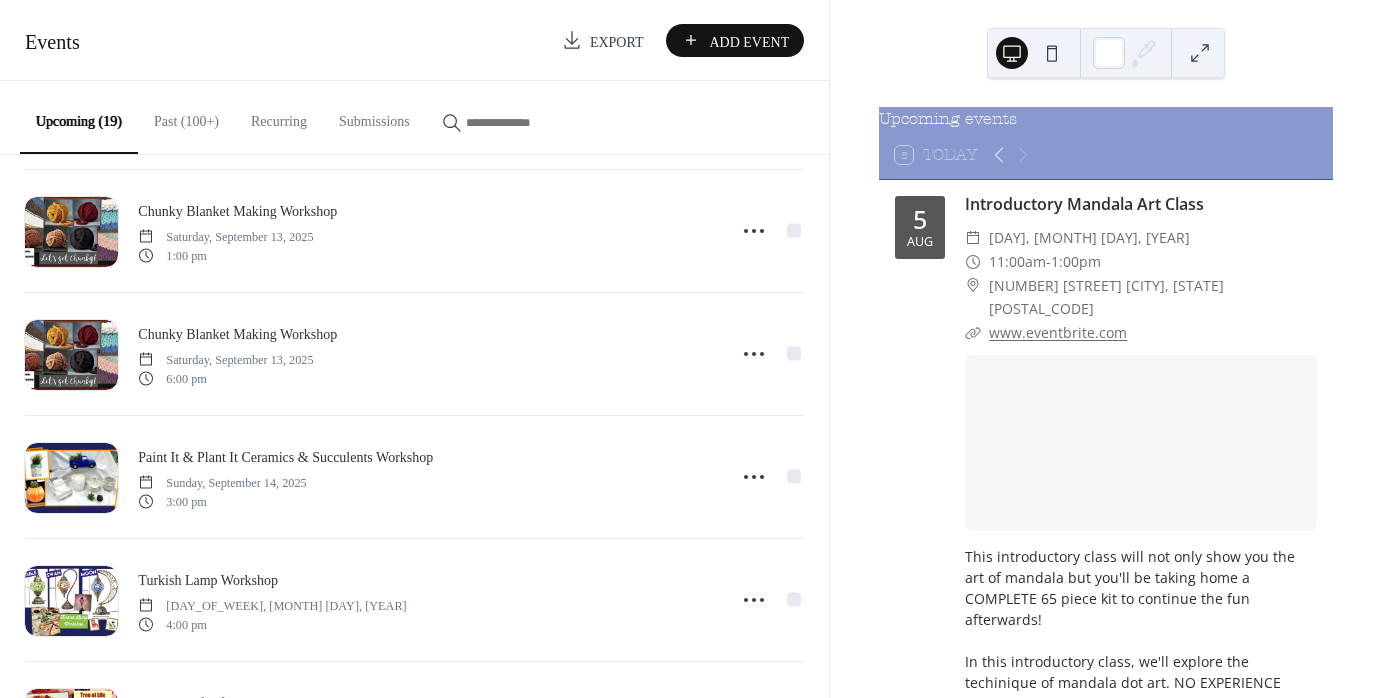scroll, scrollTop: 1000, scrollLeft: 0, axis: vertical 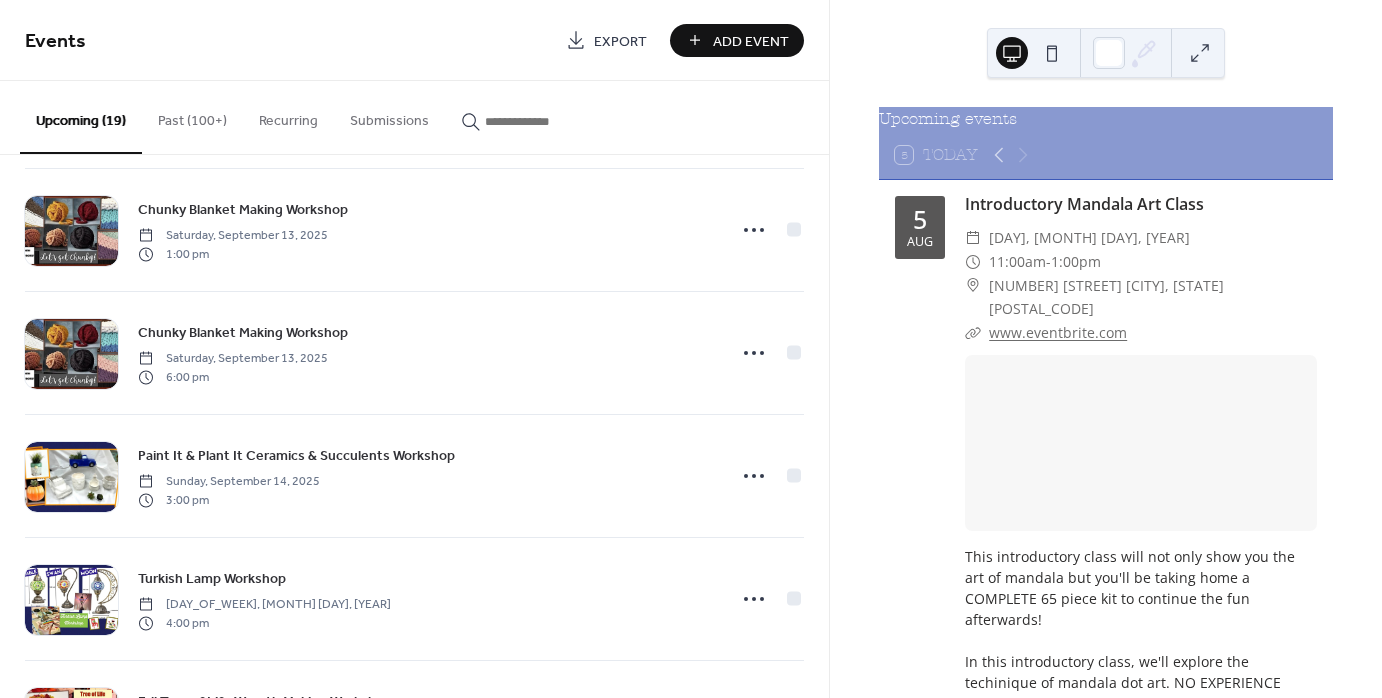 click on "Add Event" at bounding box center (751, 41) 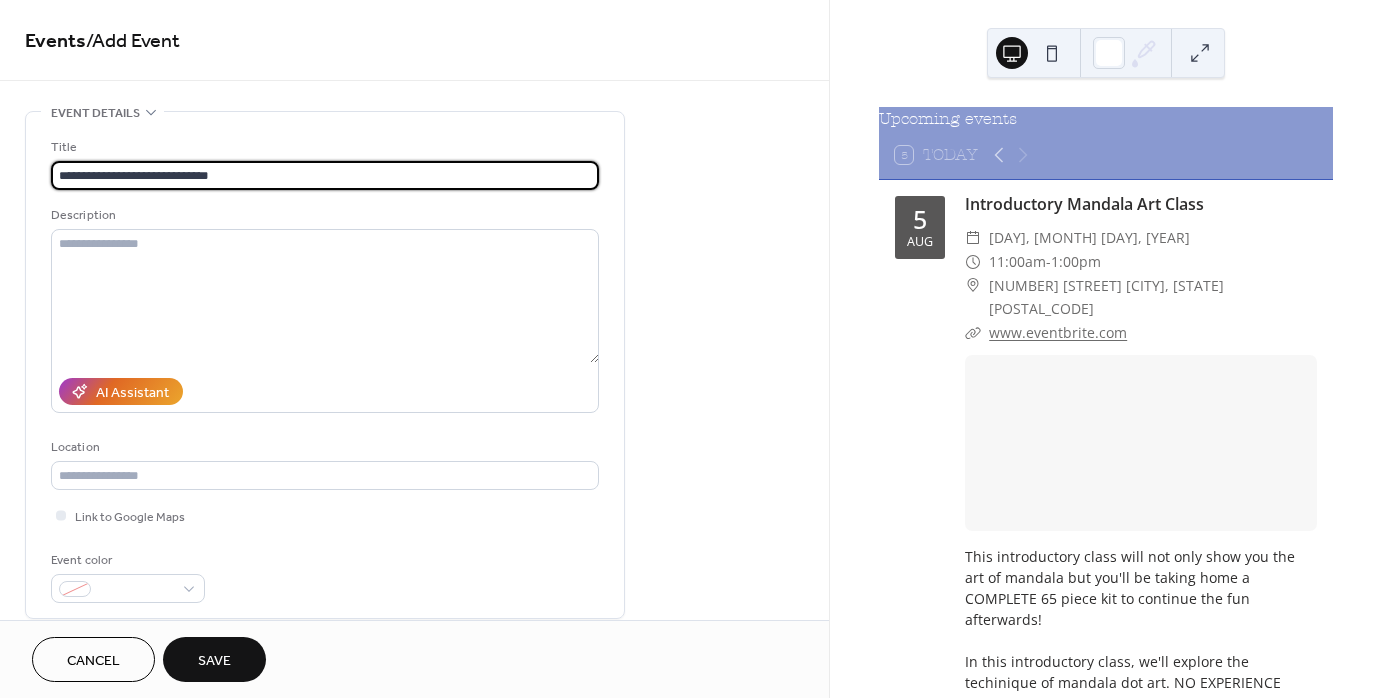 type on "**********" 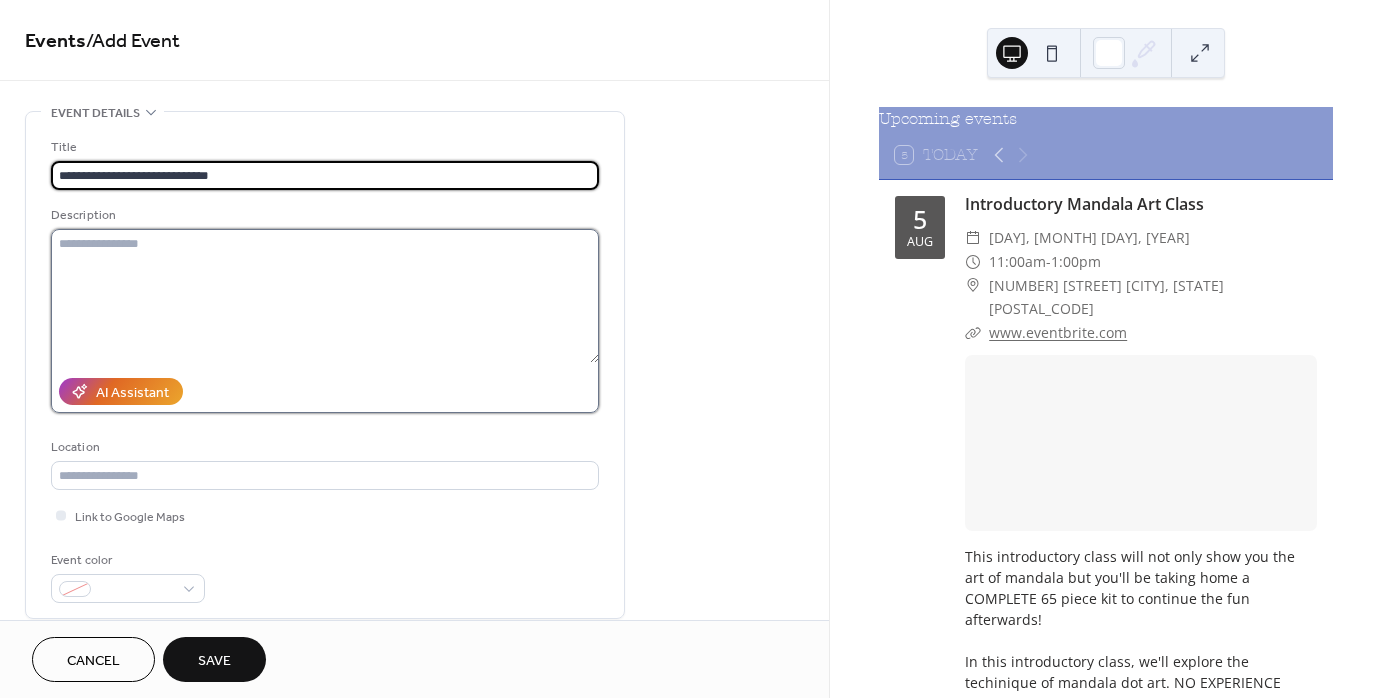 click at bounding box center [325, 296] 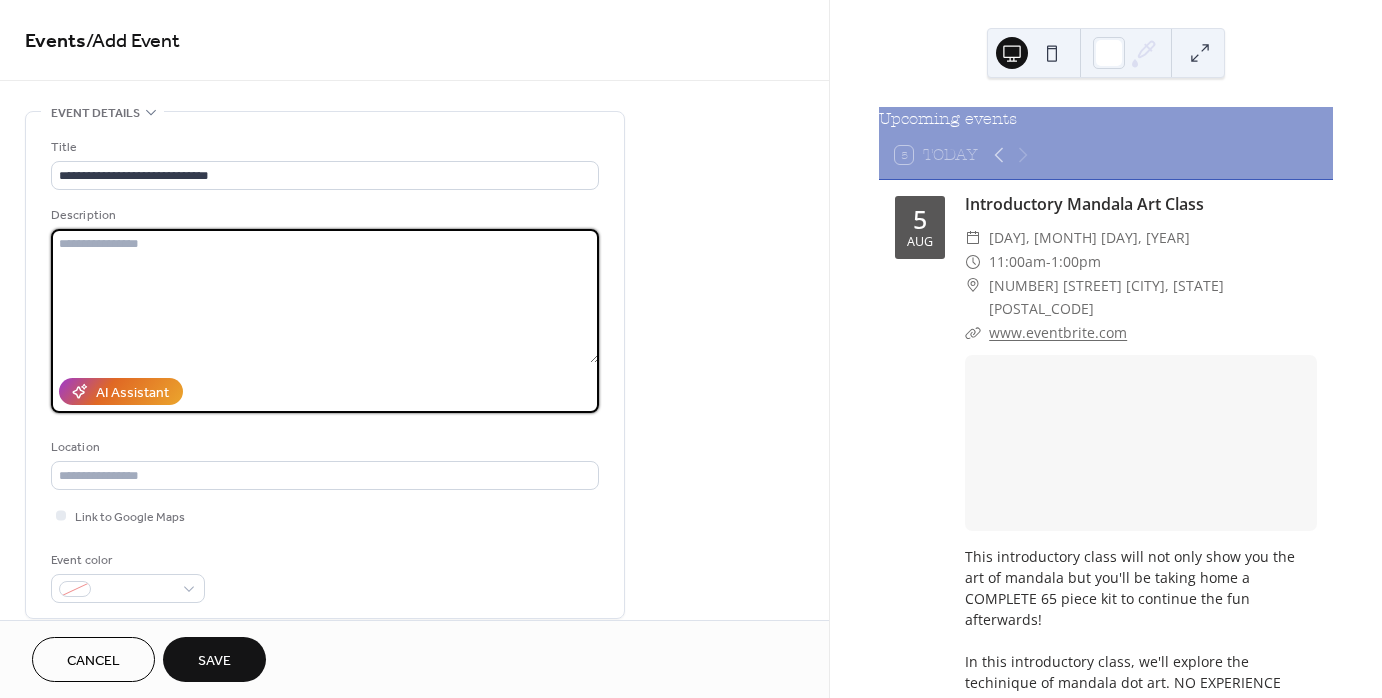 paste on "**********" 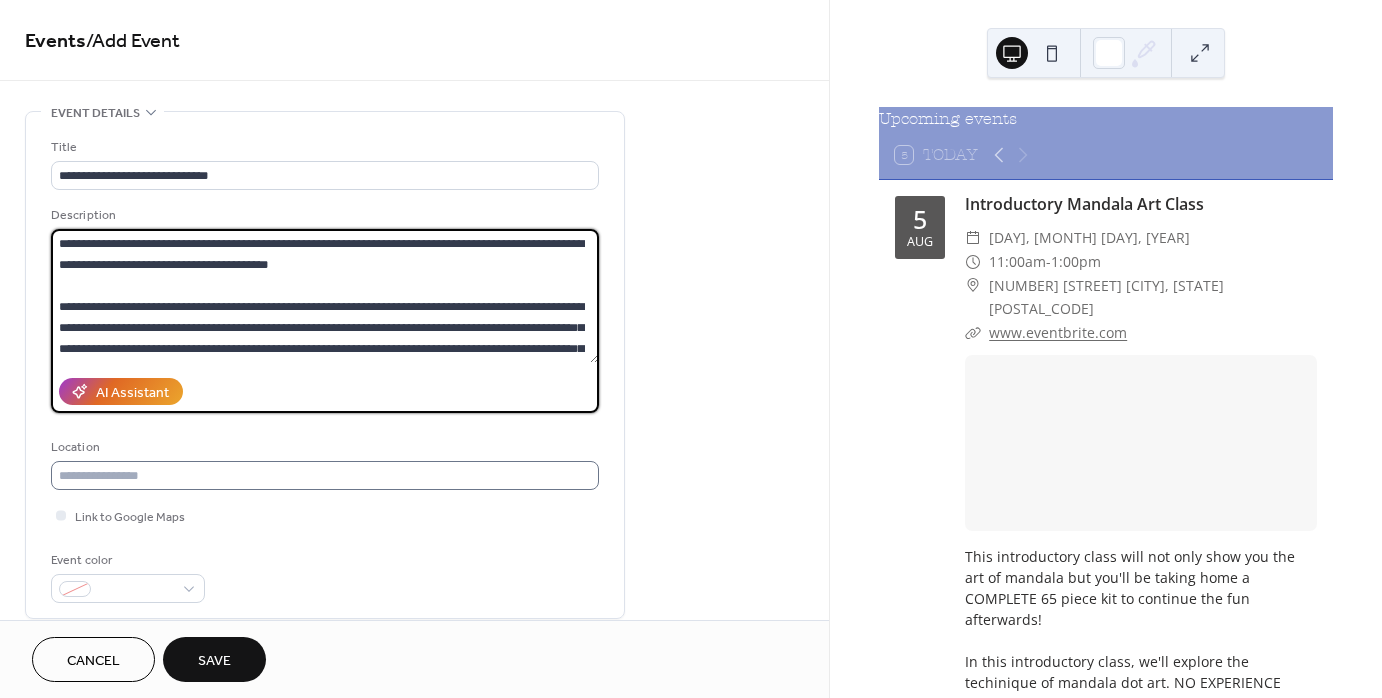 scroll, scrollTop: 208, scrollLeft: 0, axis: vertical 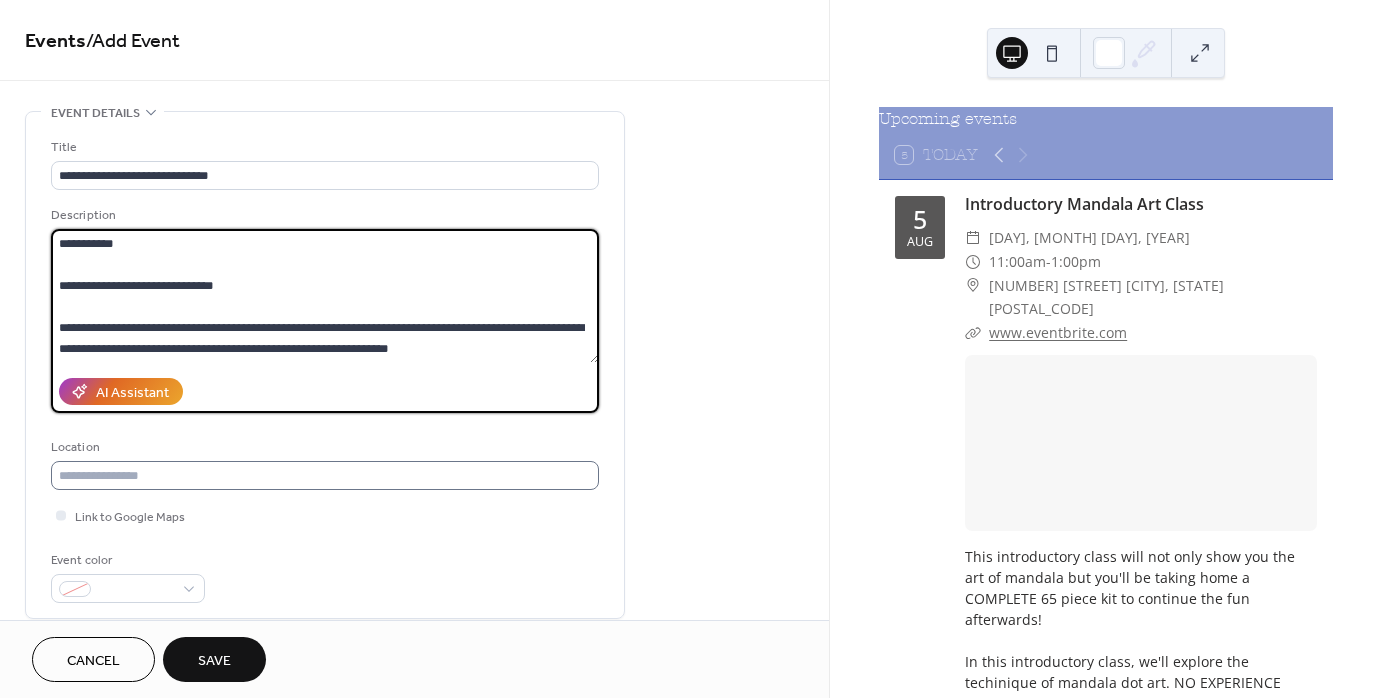 type on "**********" 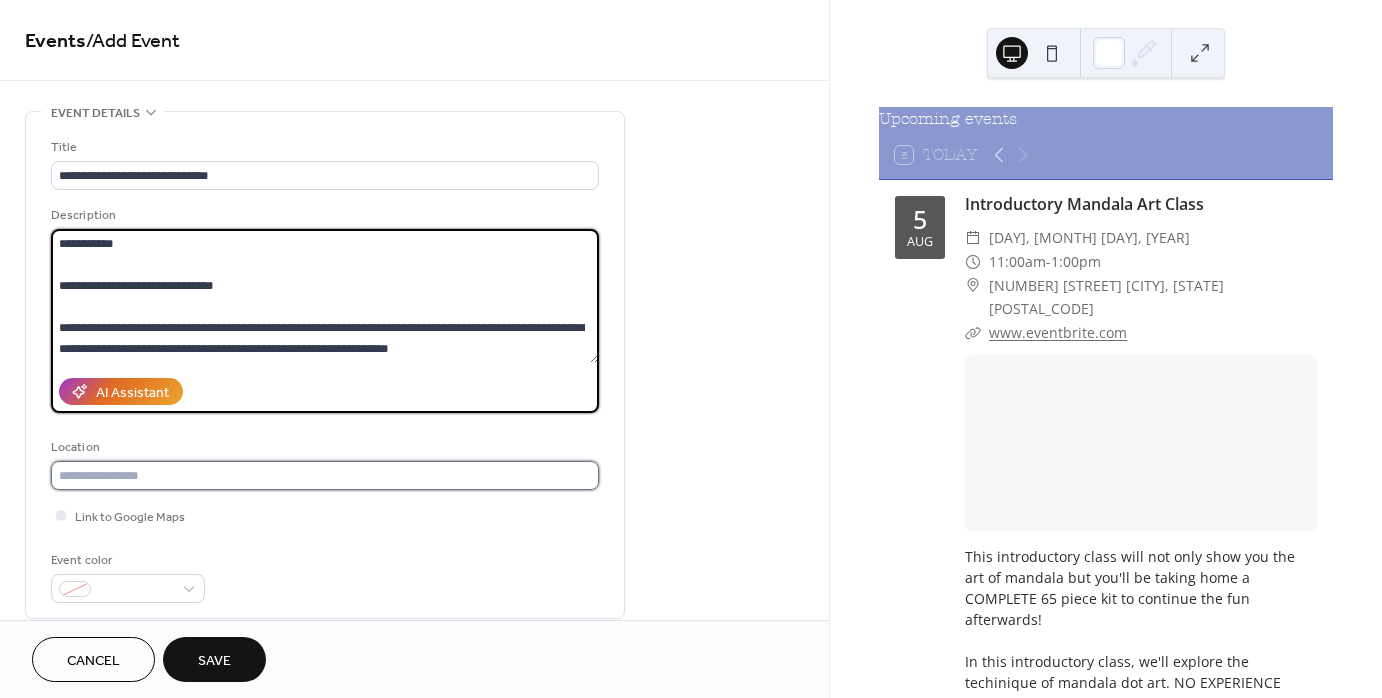 click at bounding box center (325, 475) 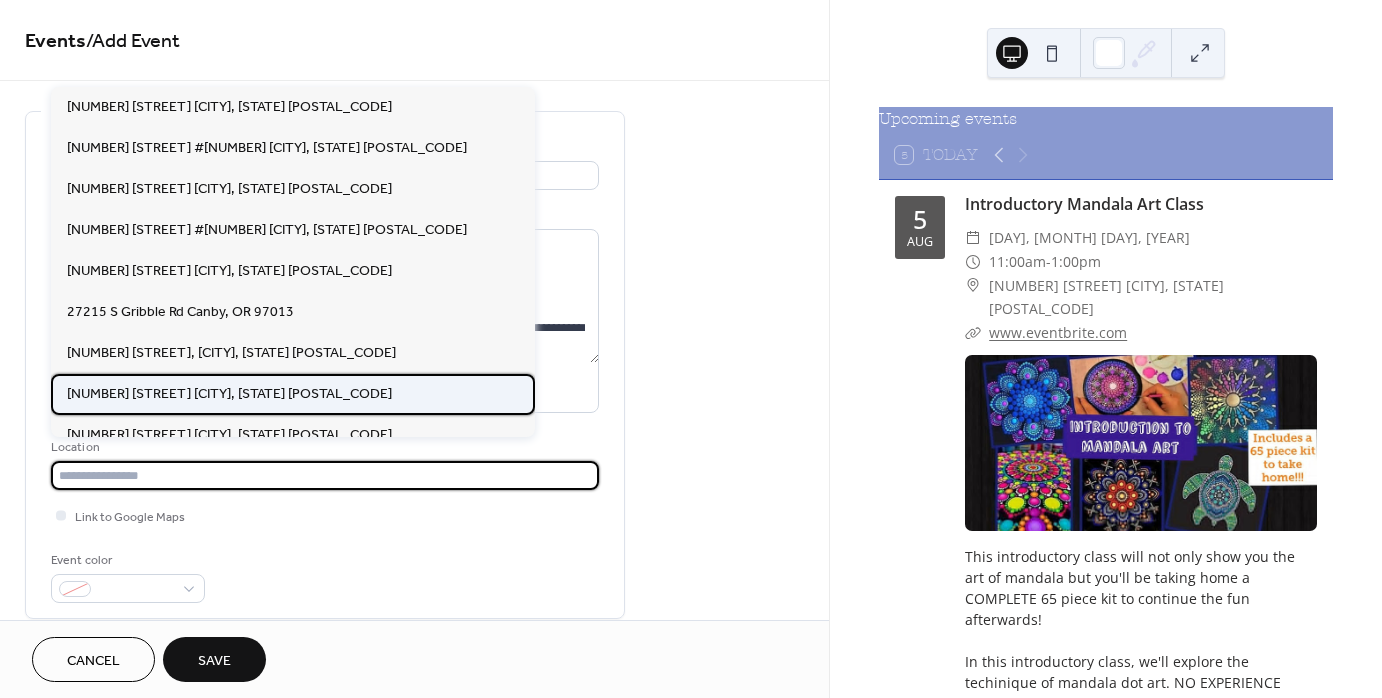 click on "[NUMBER] [STREET] [CITY], [STATE] [POSTAL_CODE]" at bounding box center (229, 393) 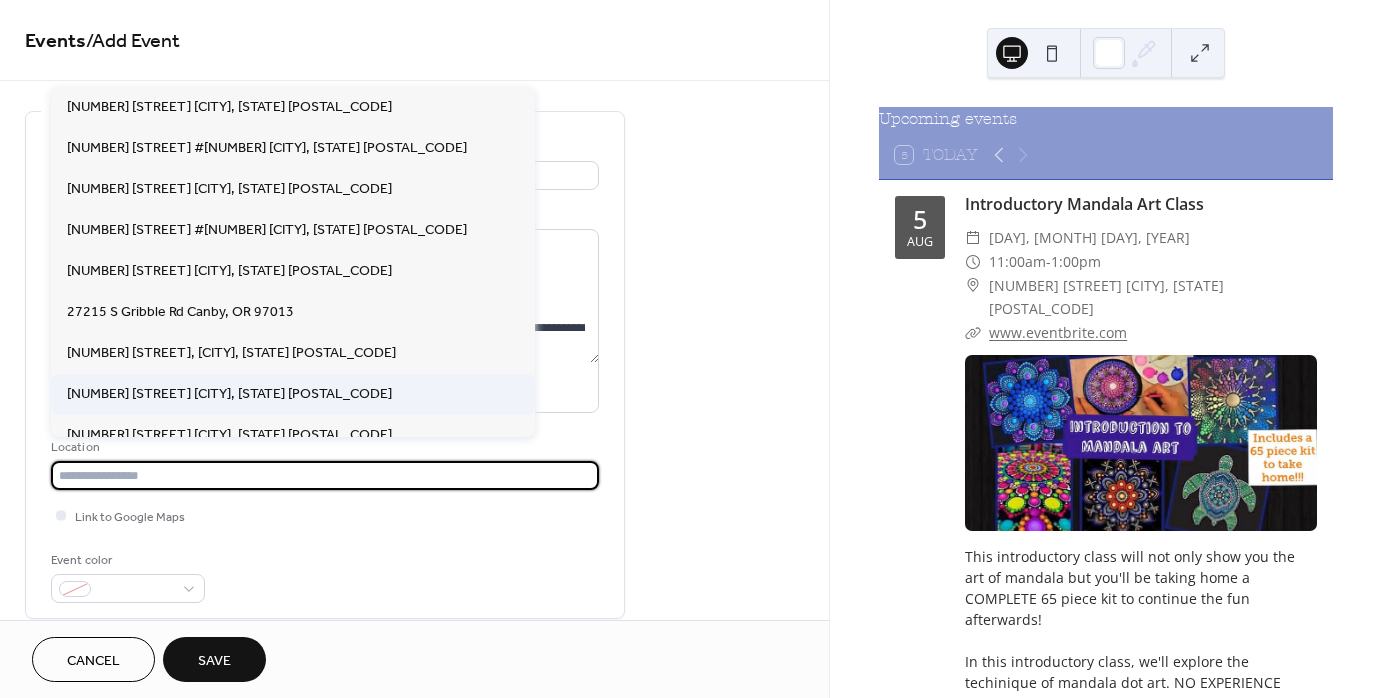 type on "**********" 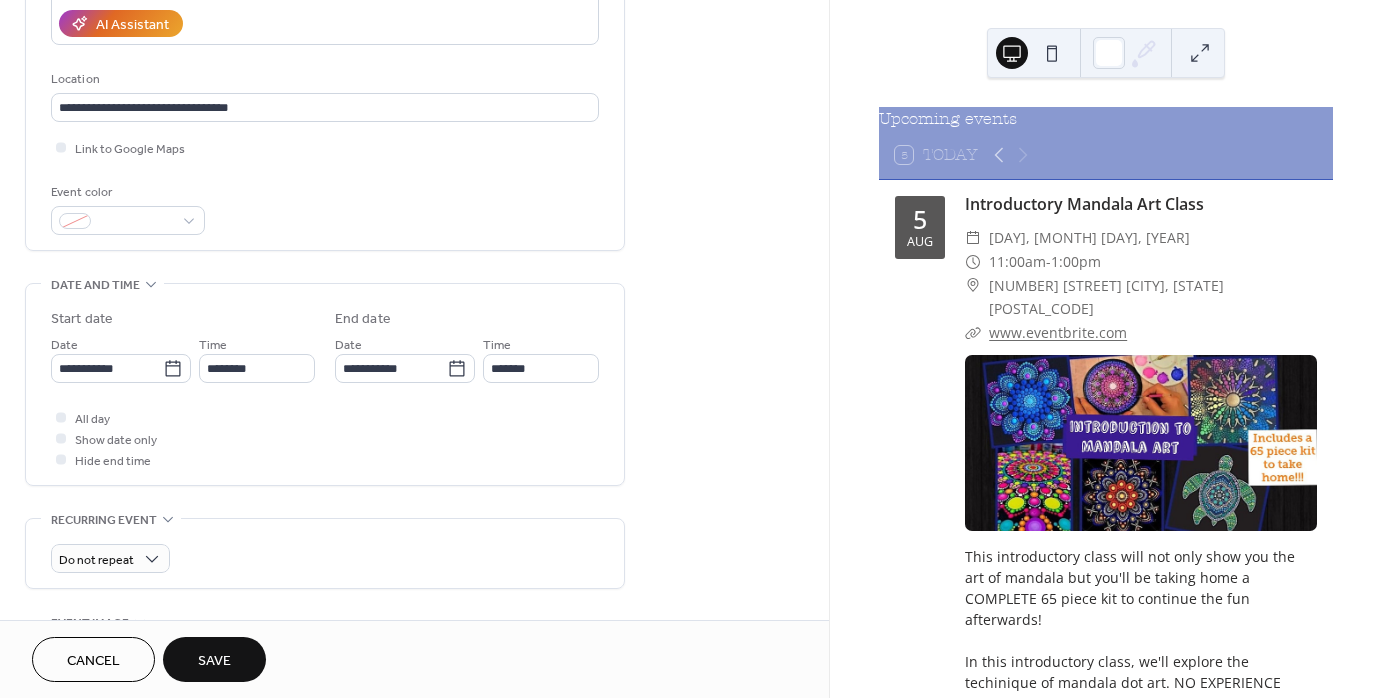scroll, scrollTop: 400, scrollLeft: 0, axis: vertical 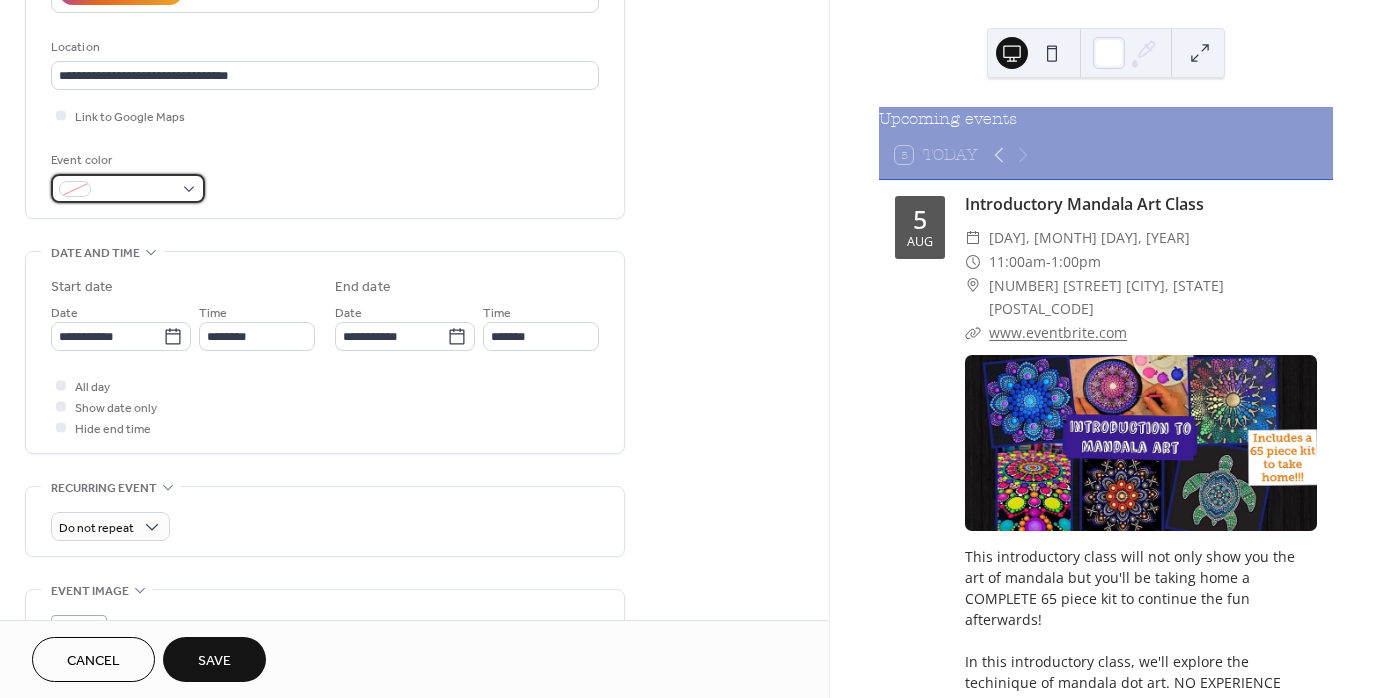 click at bounding box center [128, 188] 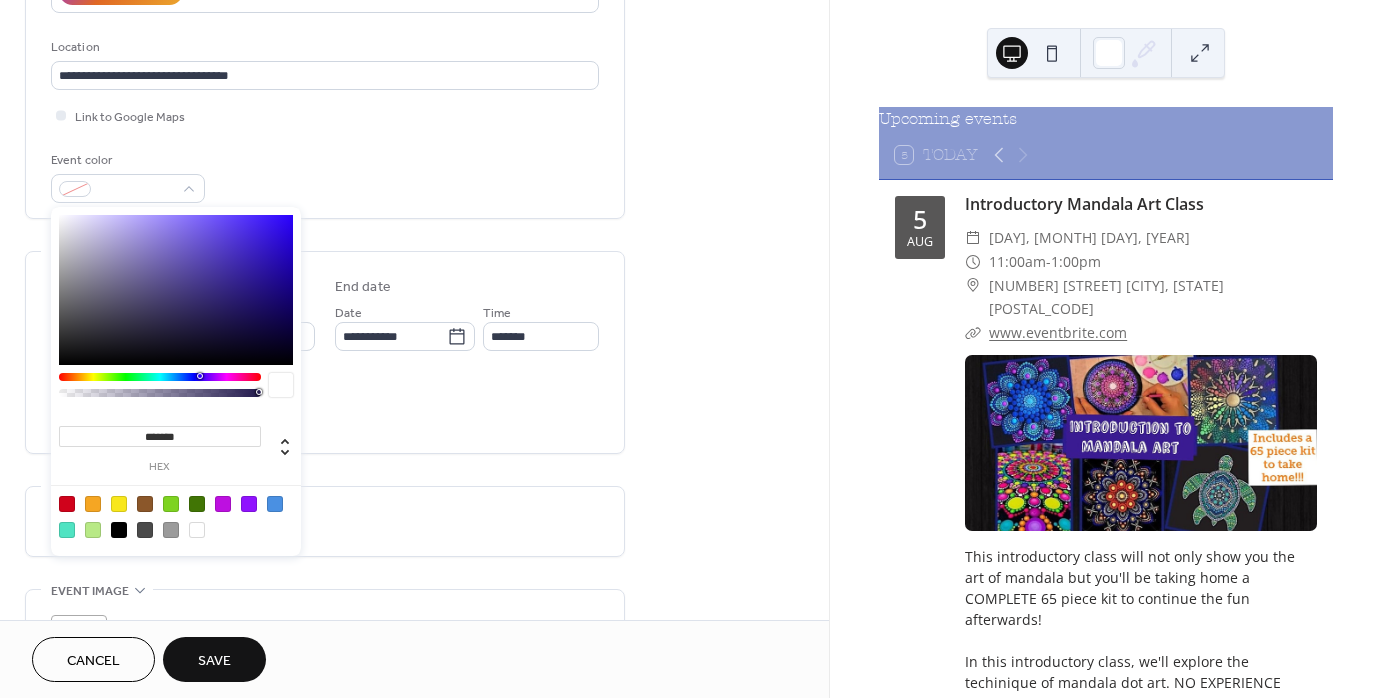 click at bounding box center [67, 504] 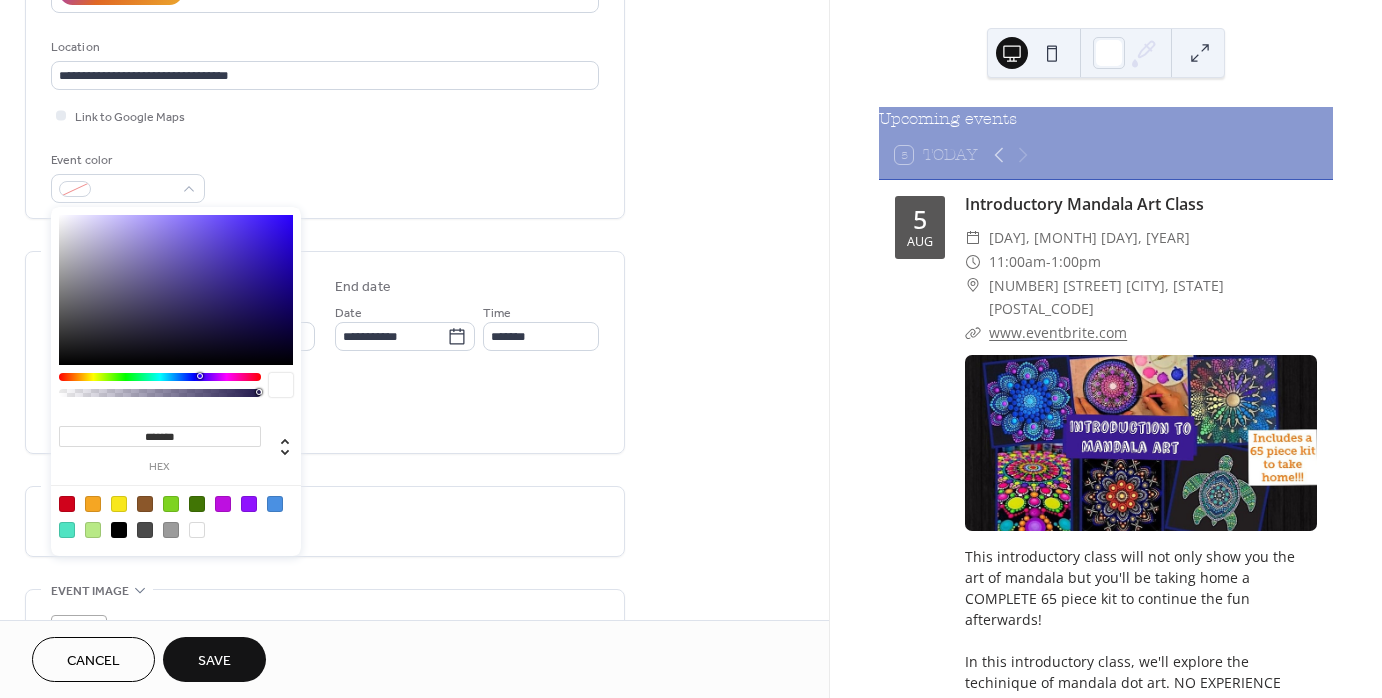 type on "*******" 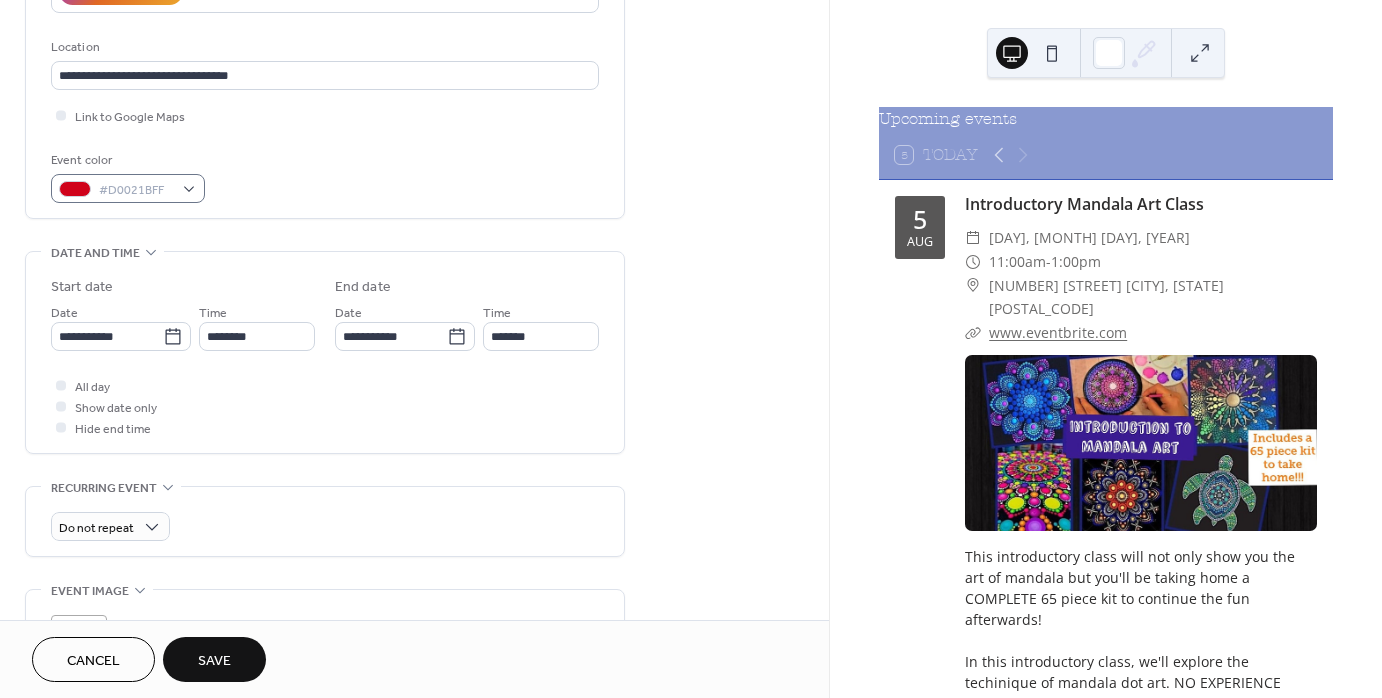 click on "Event color #D0021BFF" at bounding box center [128, 176] 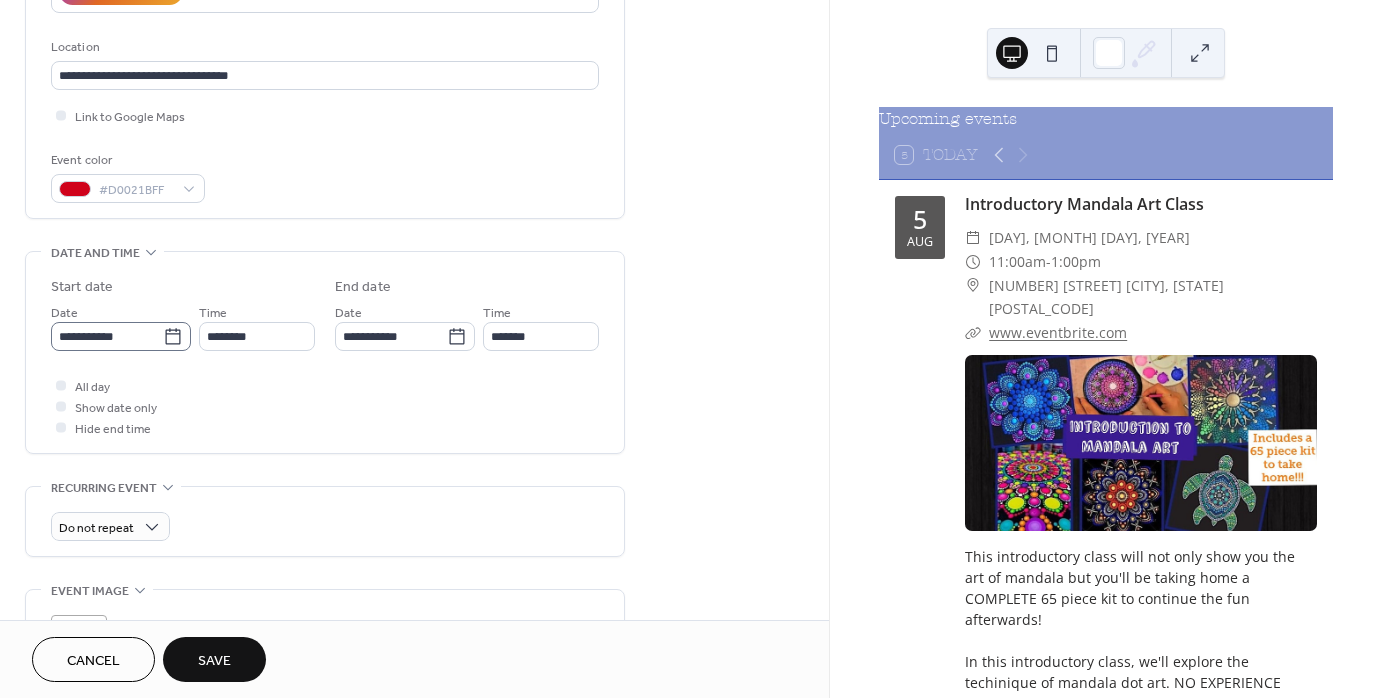 click 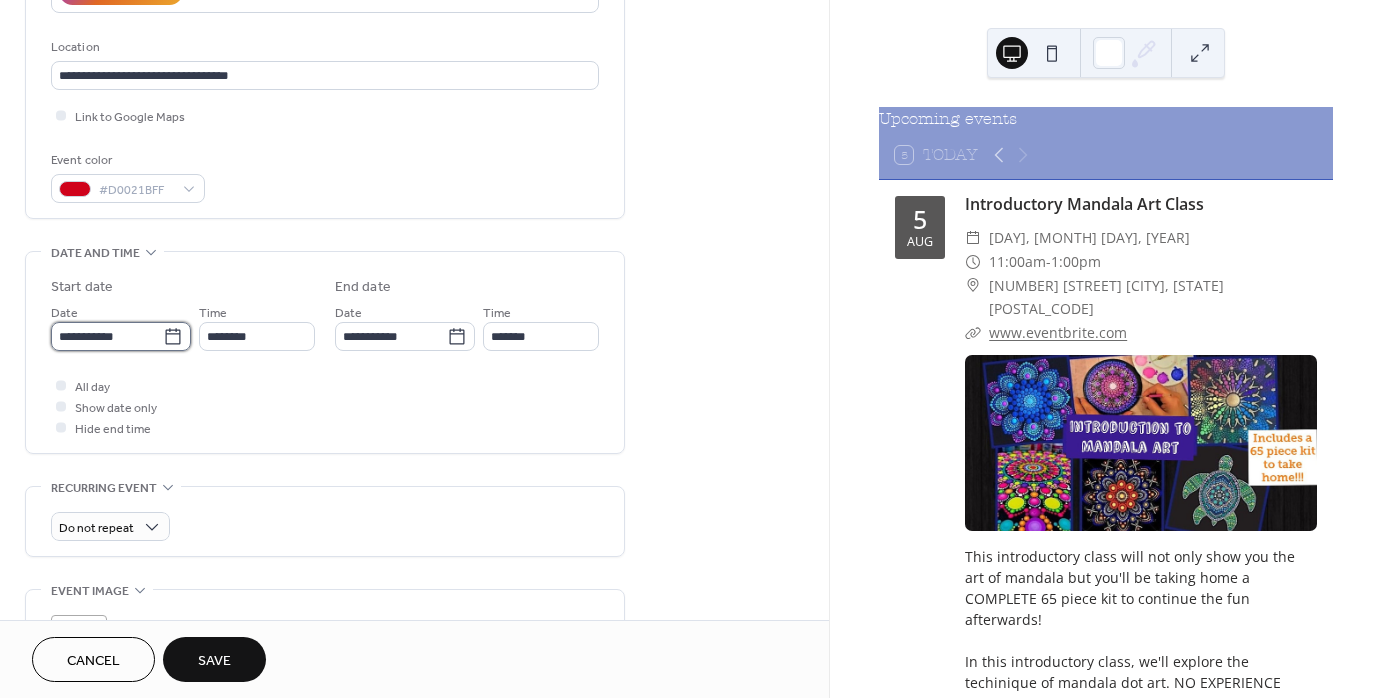 click on "**********" at bounding box center [107, 336] 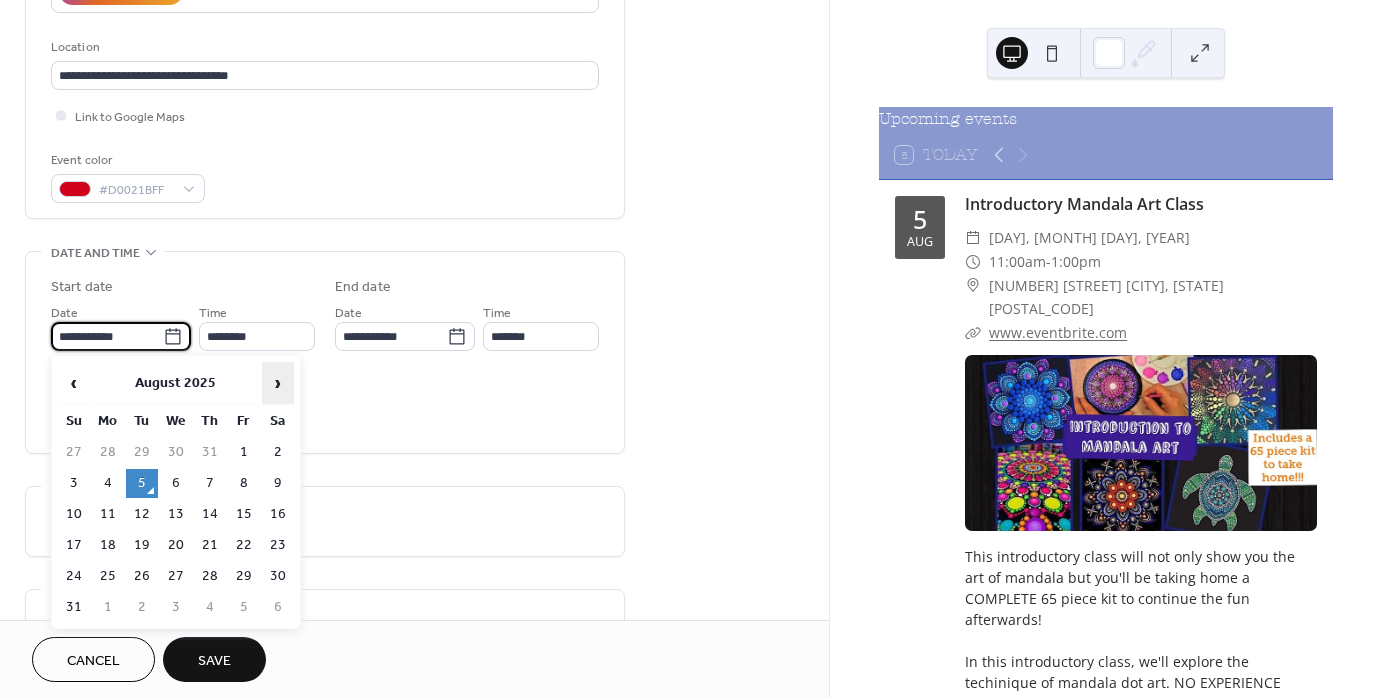click on "›" at bounding box center [278, 383] 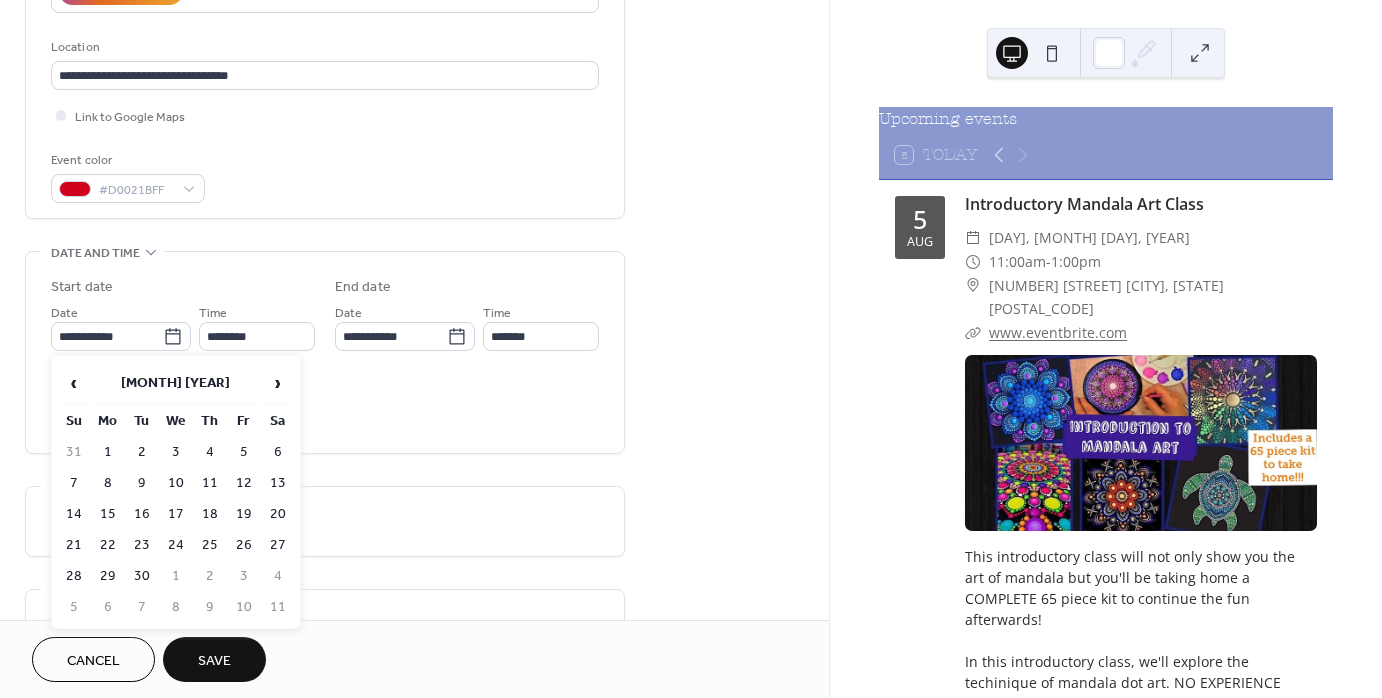 click on "**********" at bounding box center [414, 398] 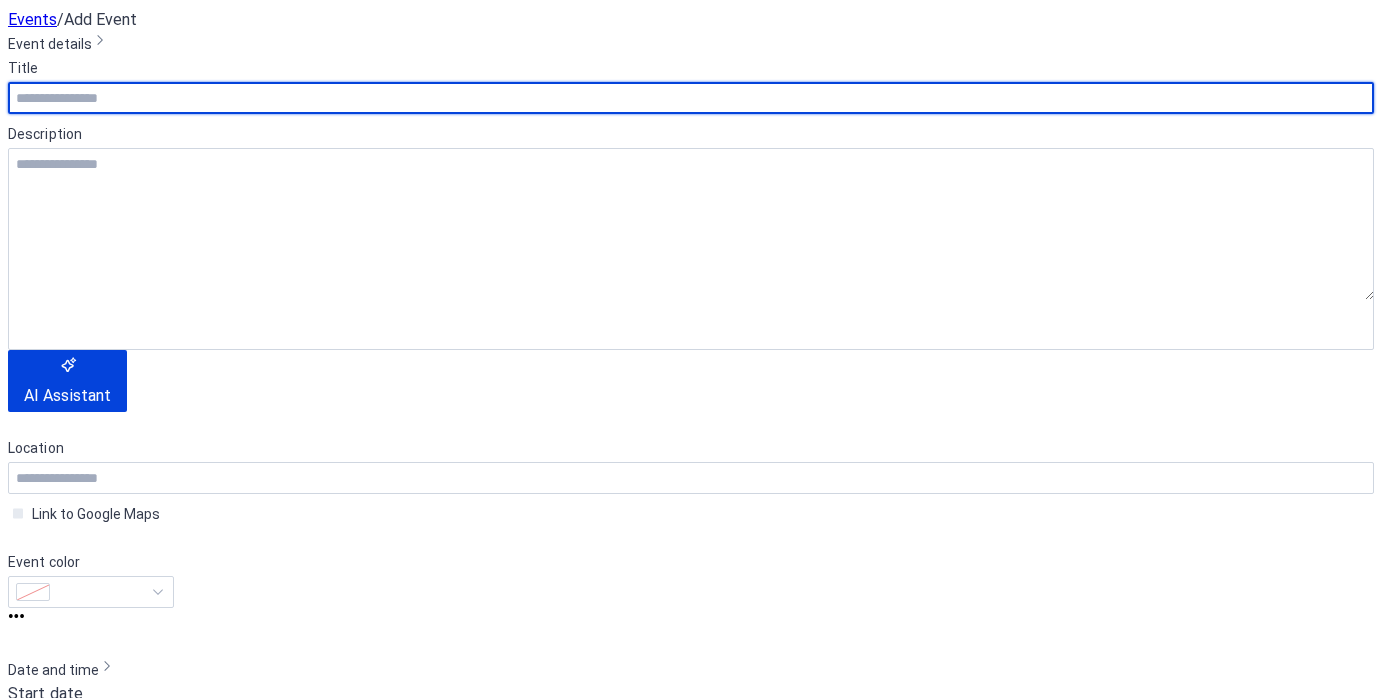 scroll, scrollTop: 0, scrollLeft: 0, axis: both 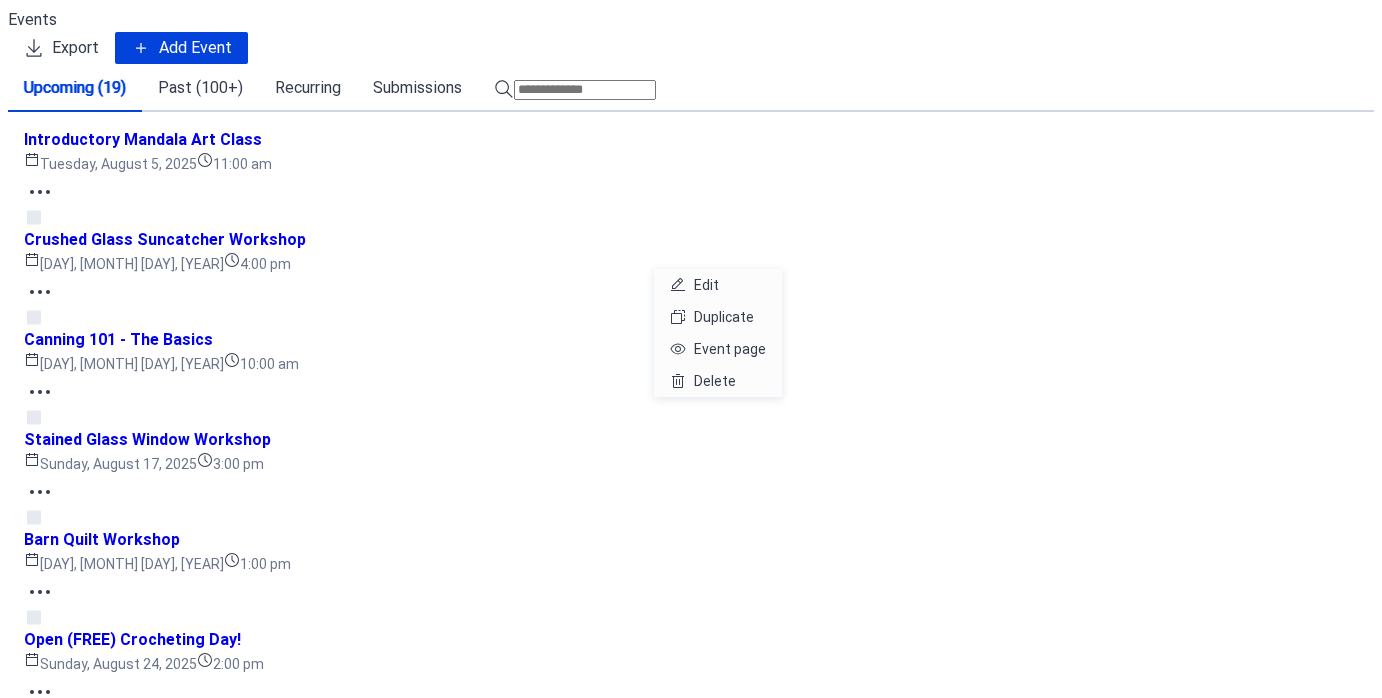 click 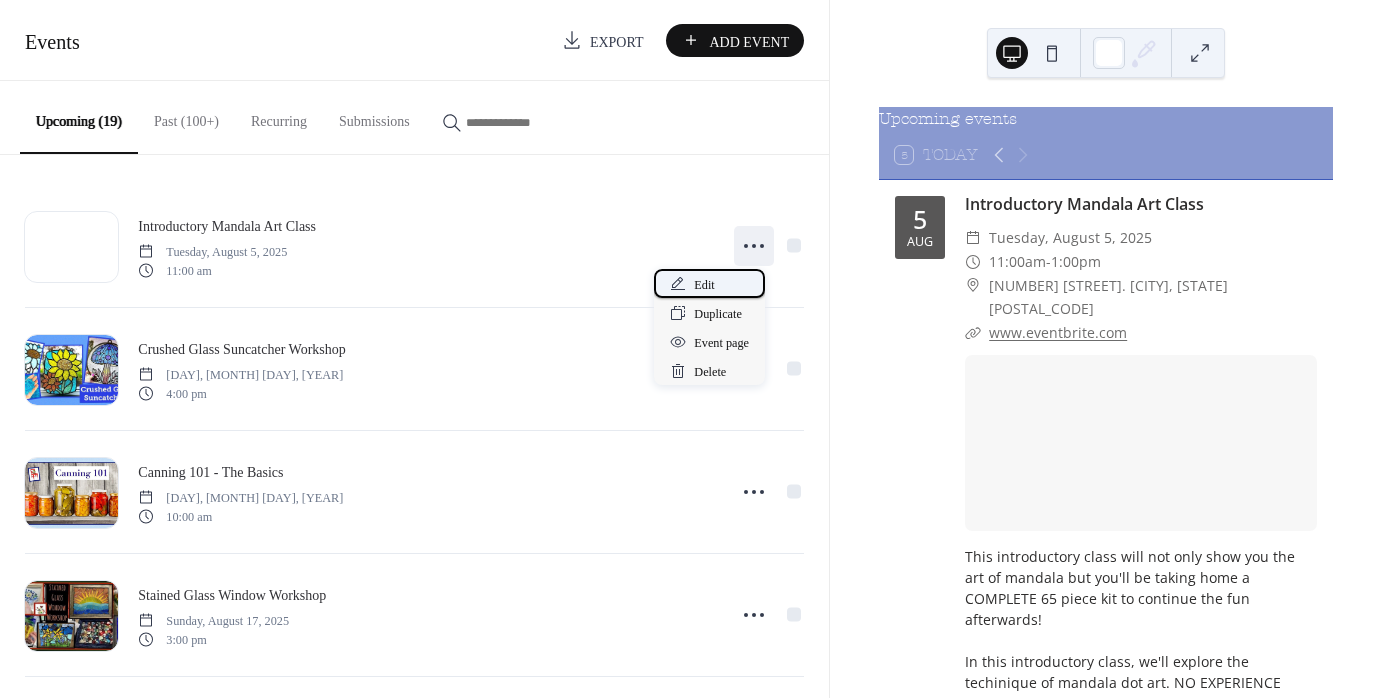 click on "Edit" at bounding box center (709, 283) 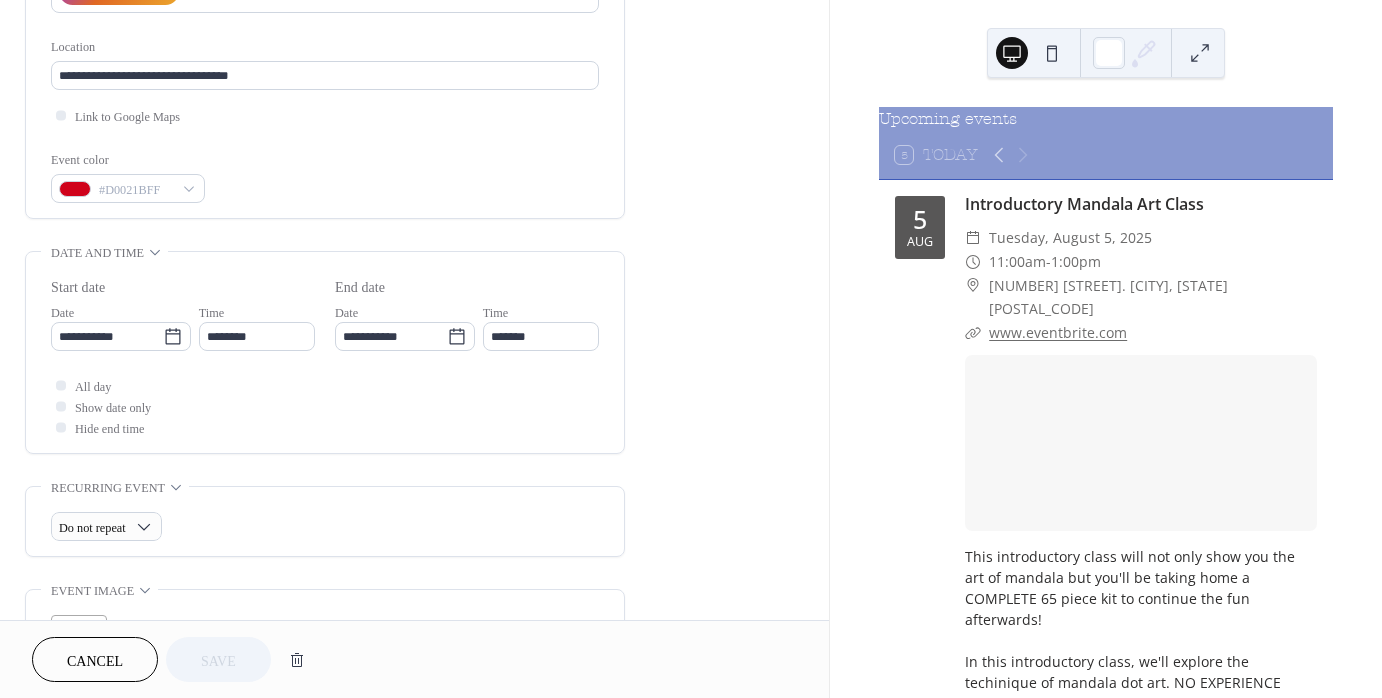 scroll, scrollTop: 500, scrollLeft: 0, axis: vertical 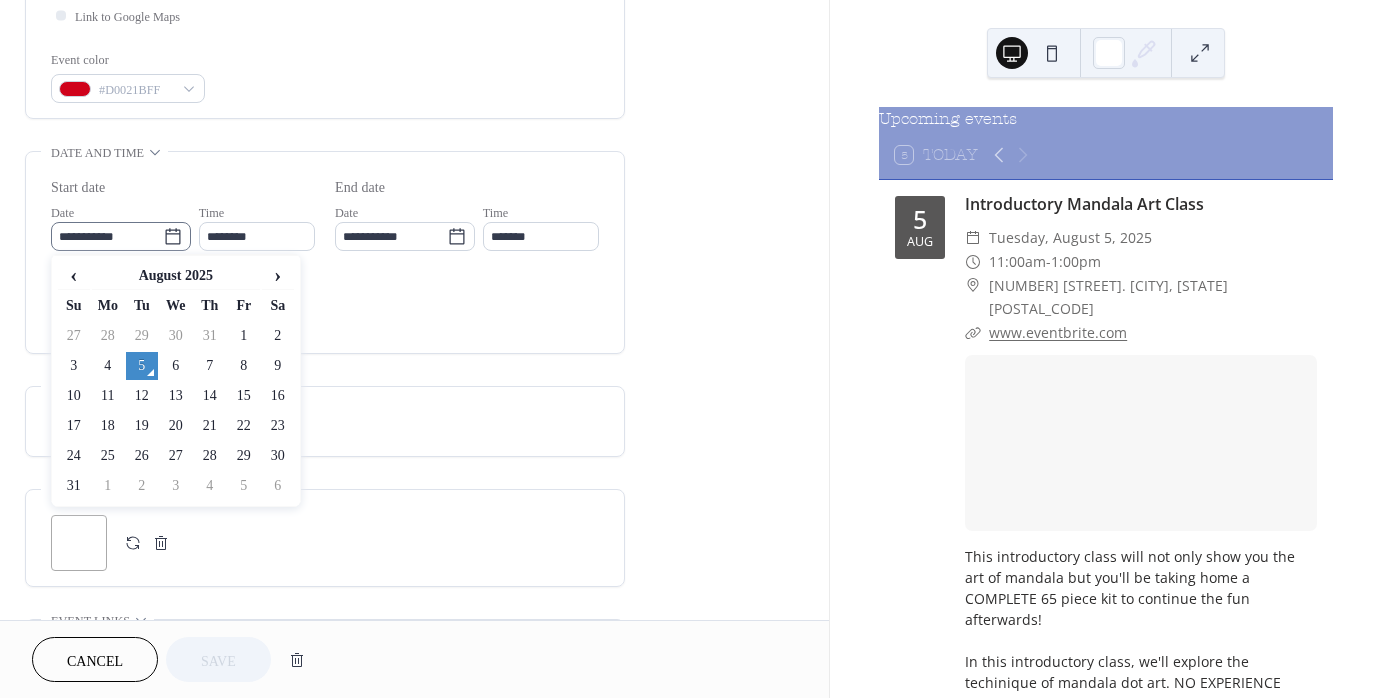 click 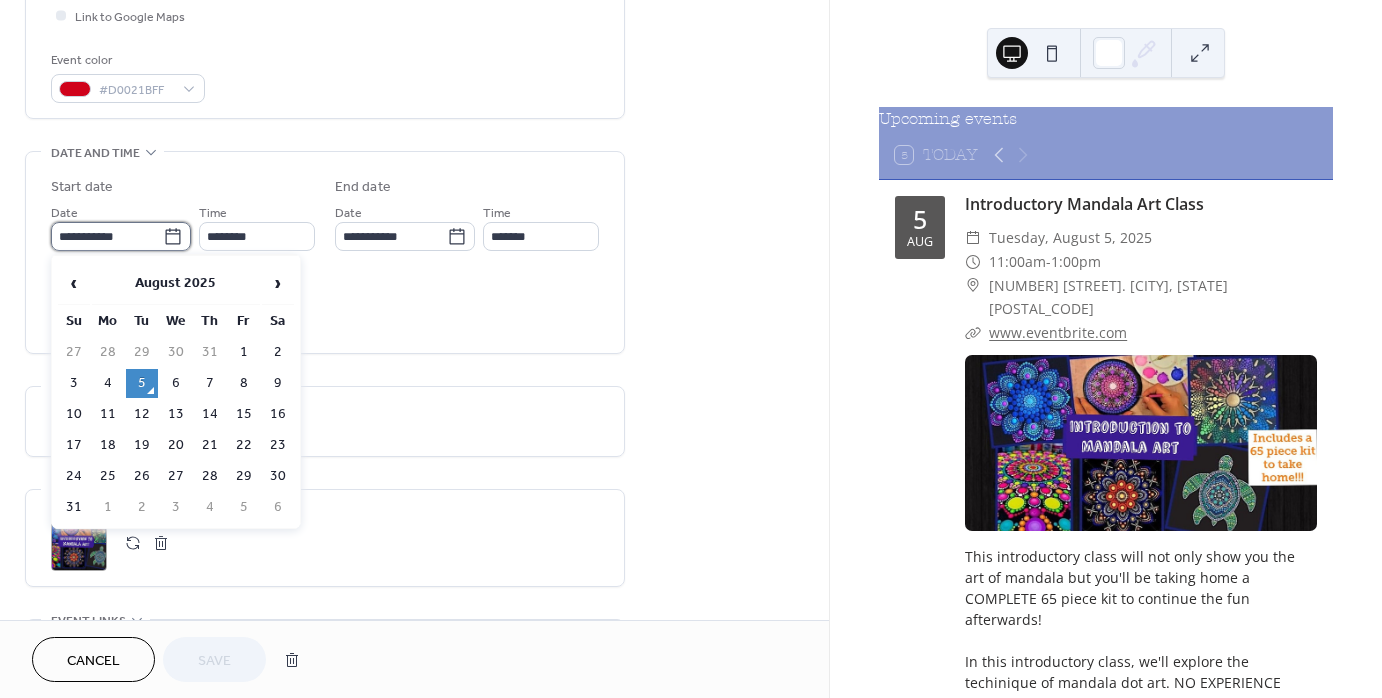click on "**********" at bounding box center (107, 236) 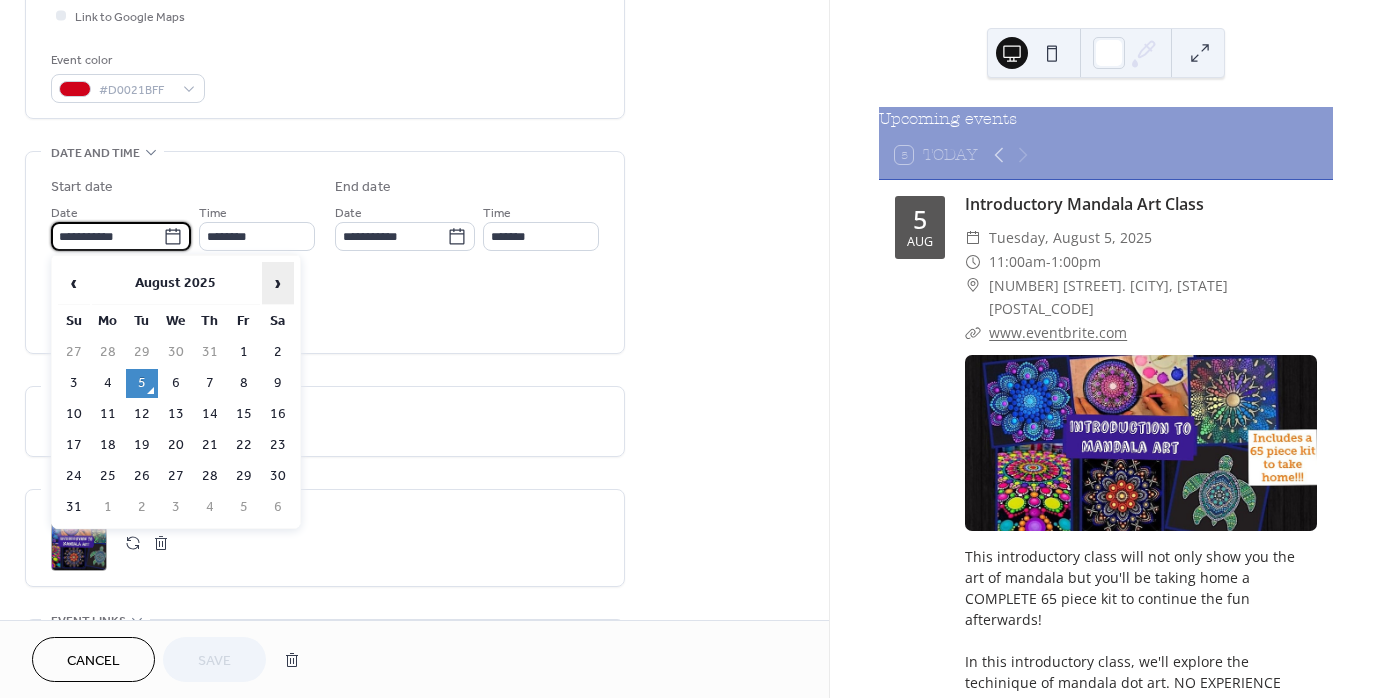 click on "›" at bounding box center (278, 283) 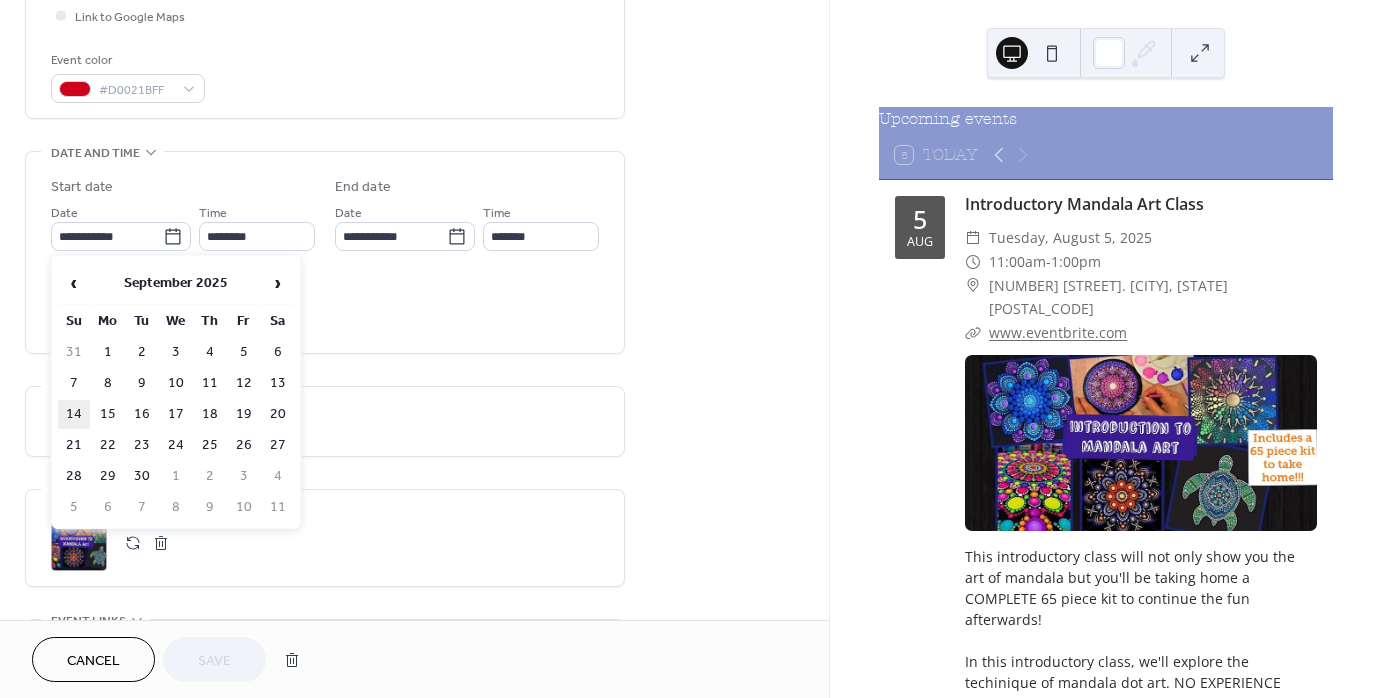 click on "14" at bounding box center (74, 414) 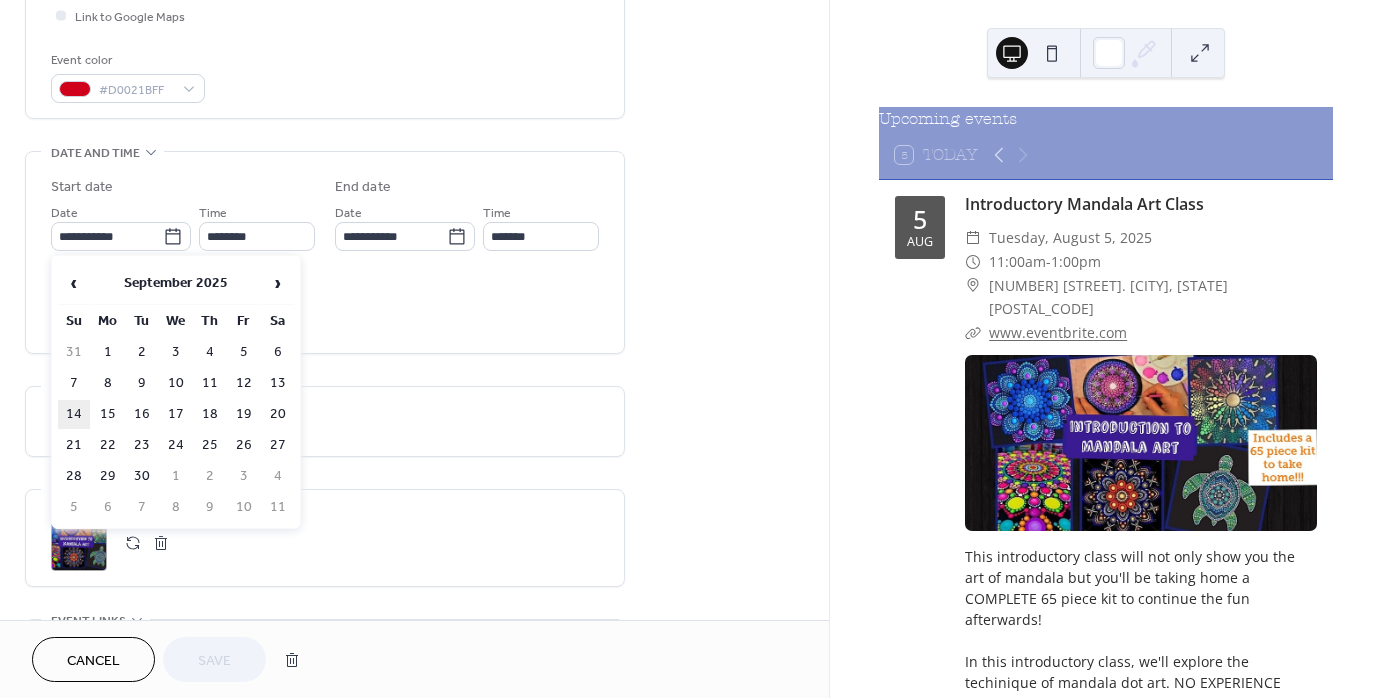 type on "**********" 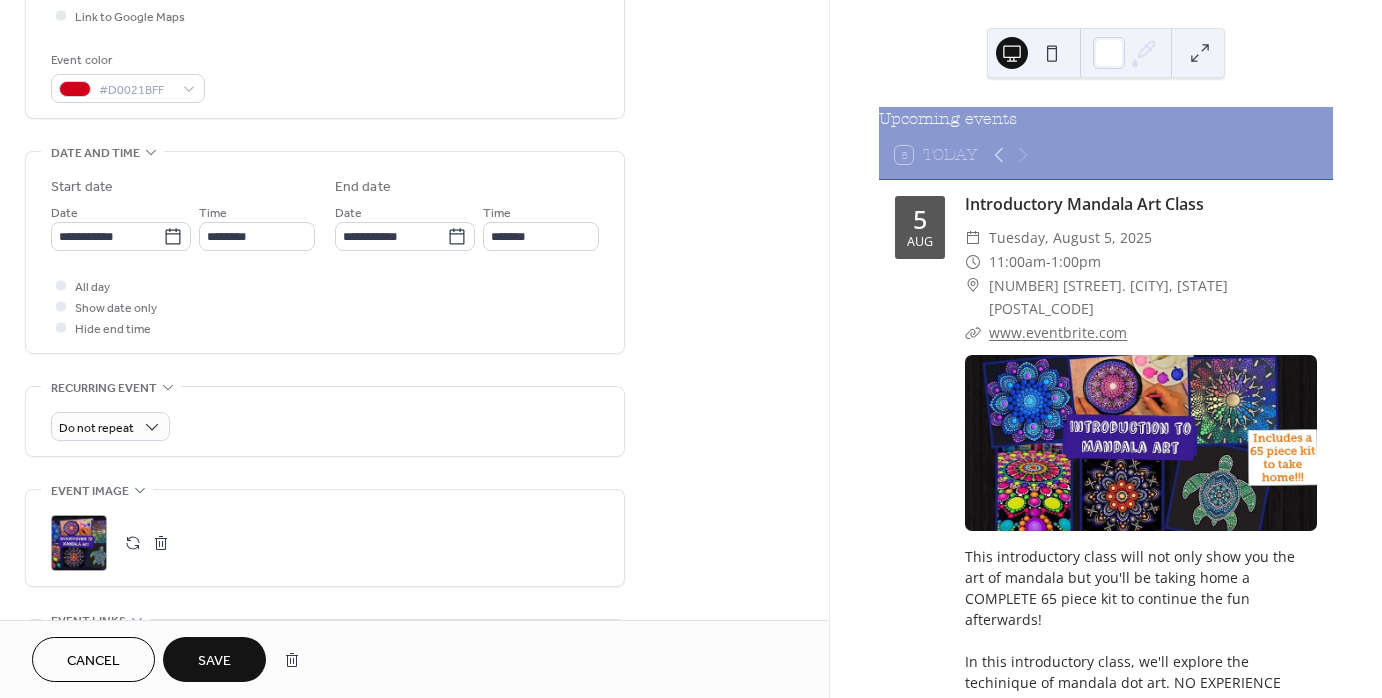 click on "Save" at bounding box center (214, 659) 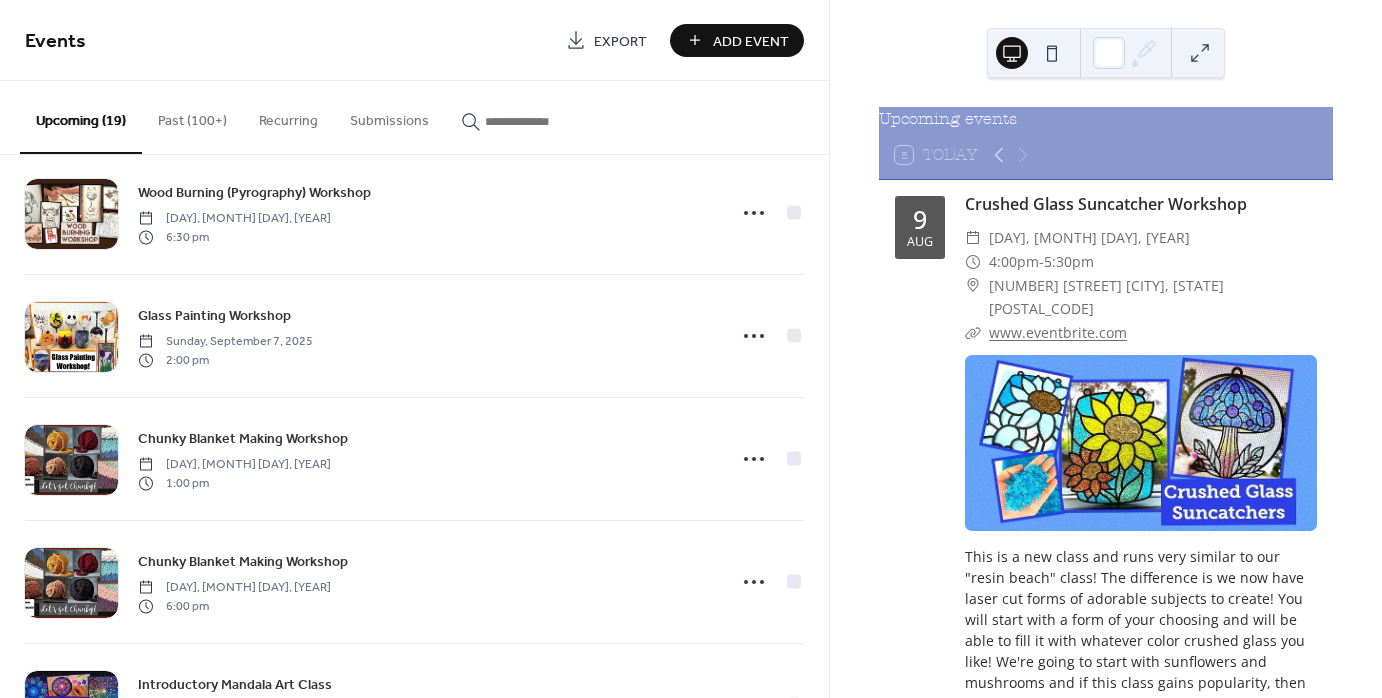scroll, scrollTop: 0, scrollLeft: 0, axis: both 